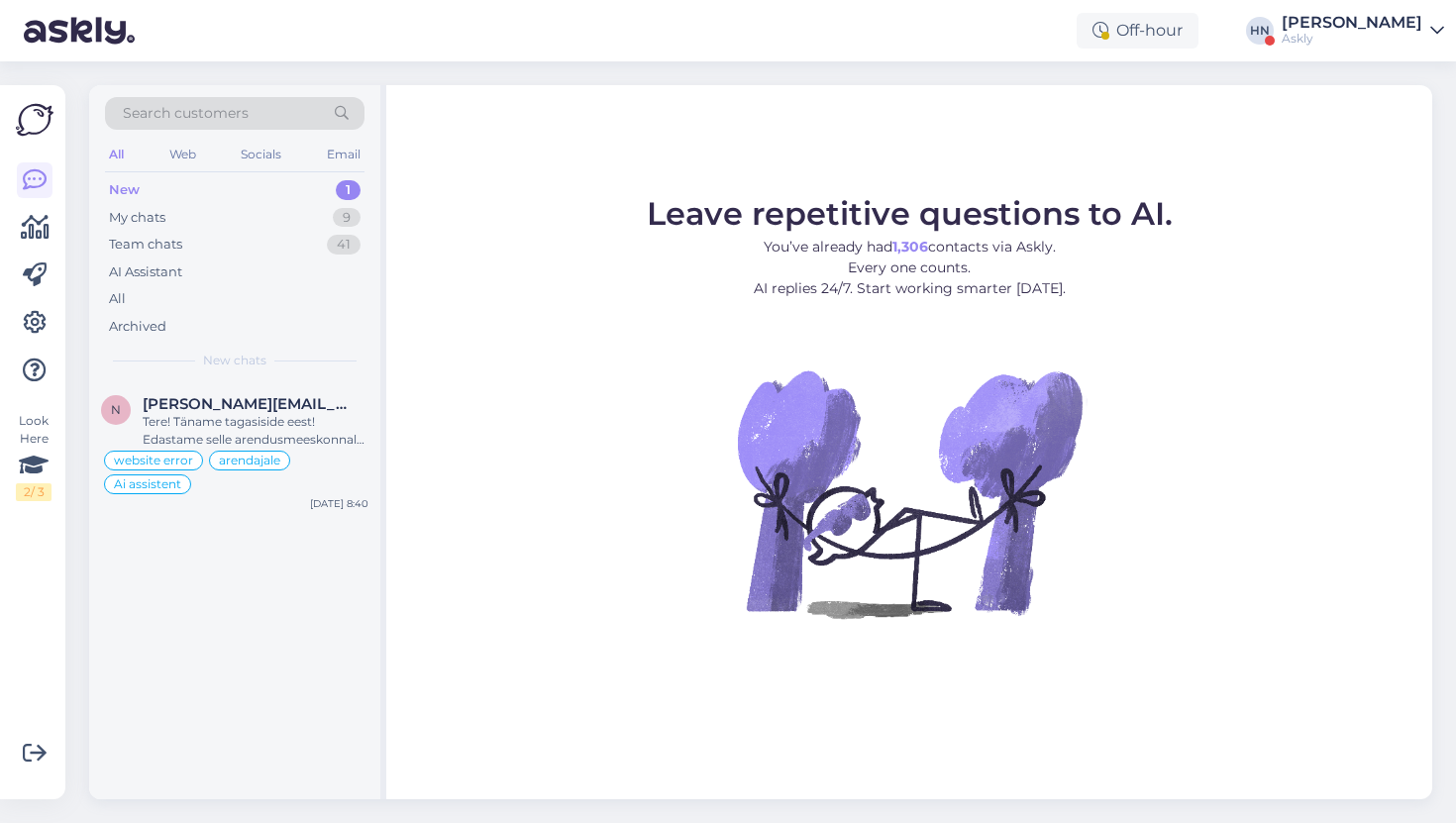 scroll, scrollTop: 0, scrollLeft: 0, axis: both 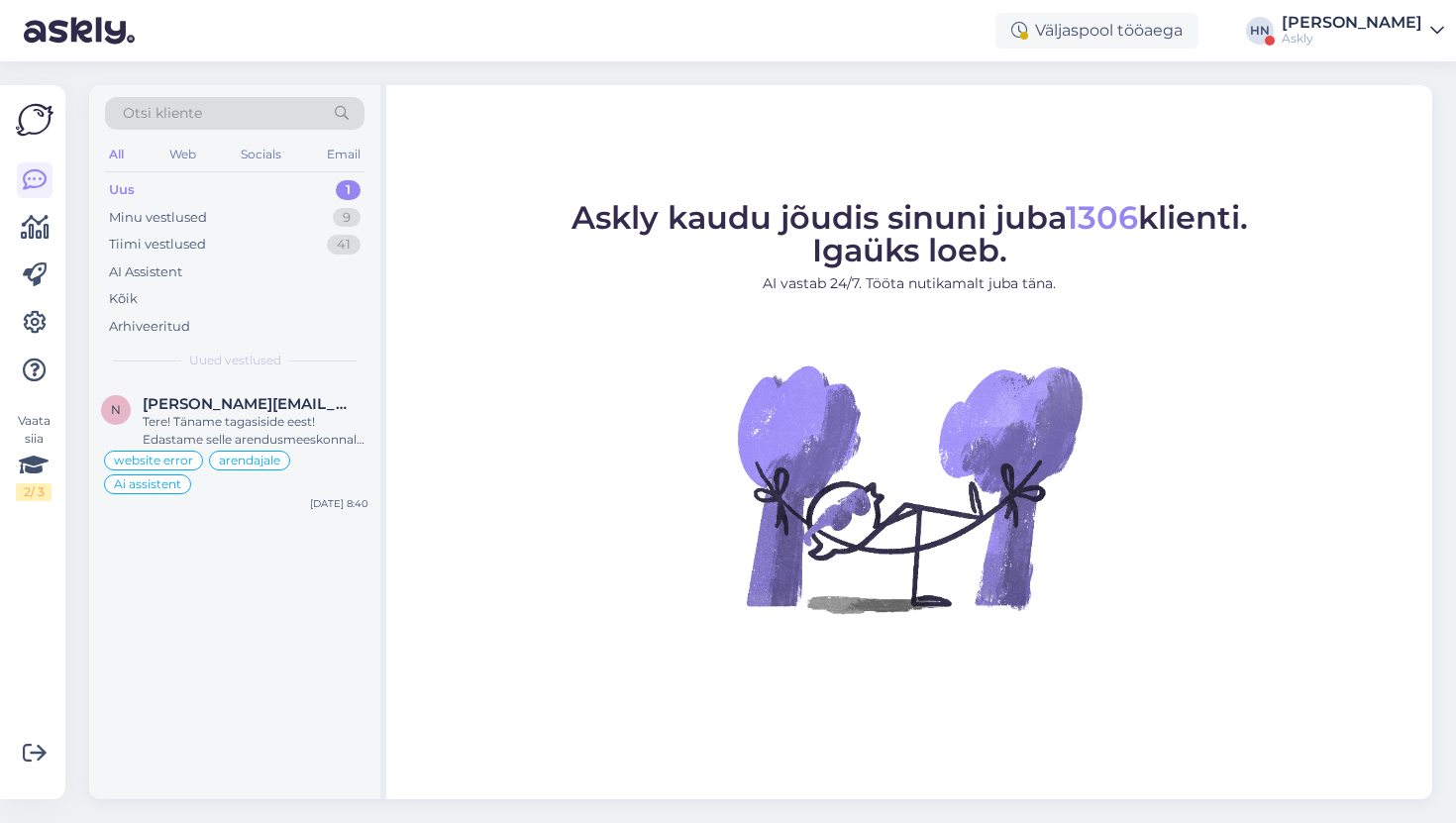 click on "Uus 1" at bounding box center [235, 190] 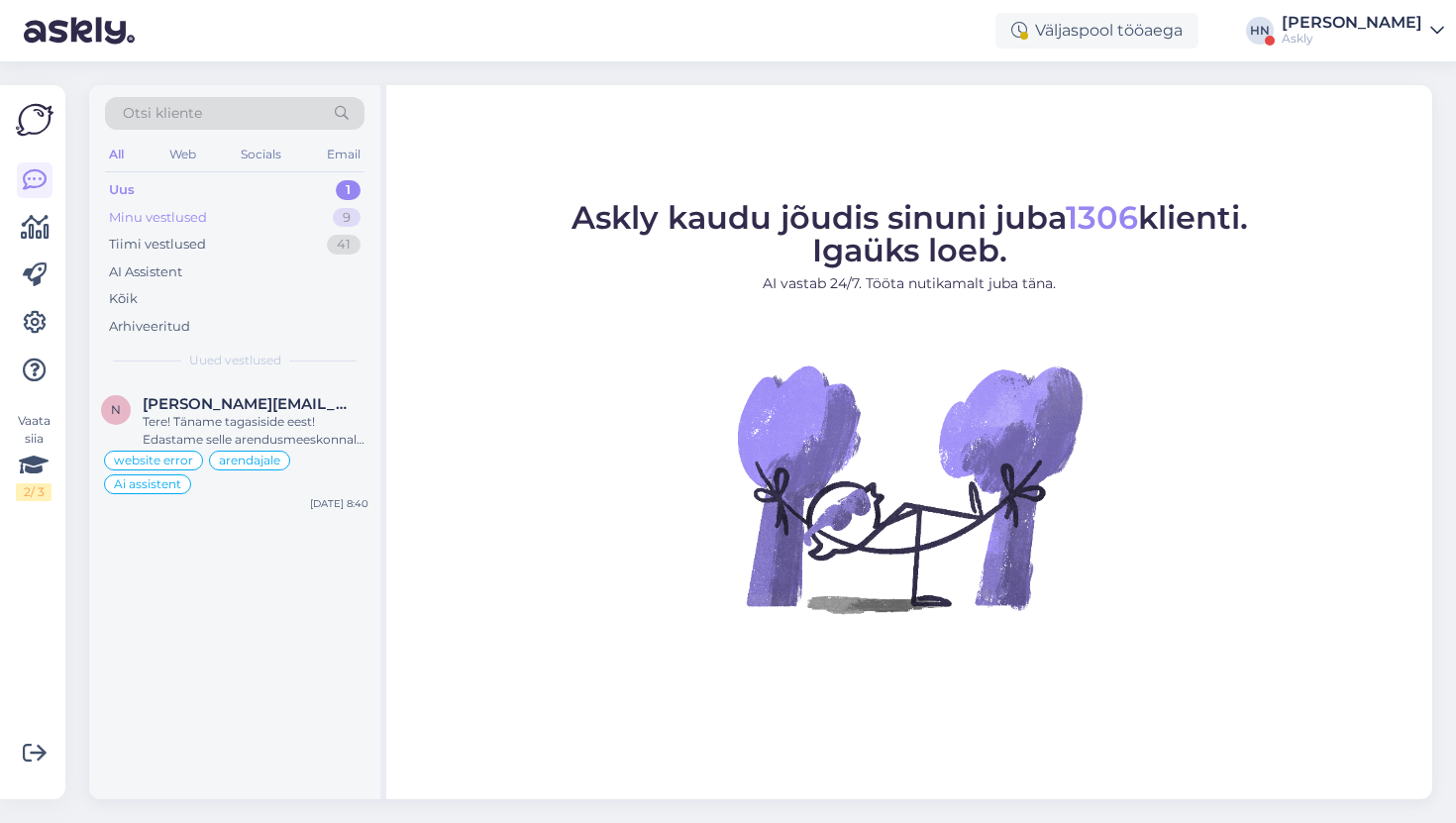 click on "Minu vestlused 9" at bounding box center [235, 218] 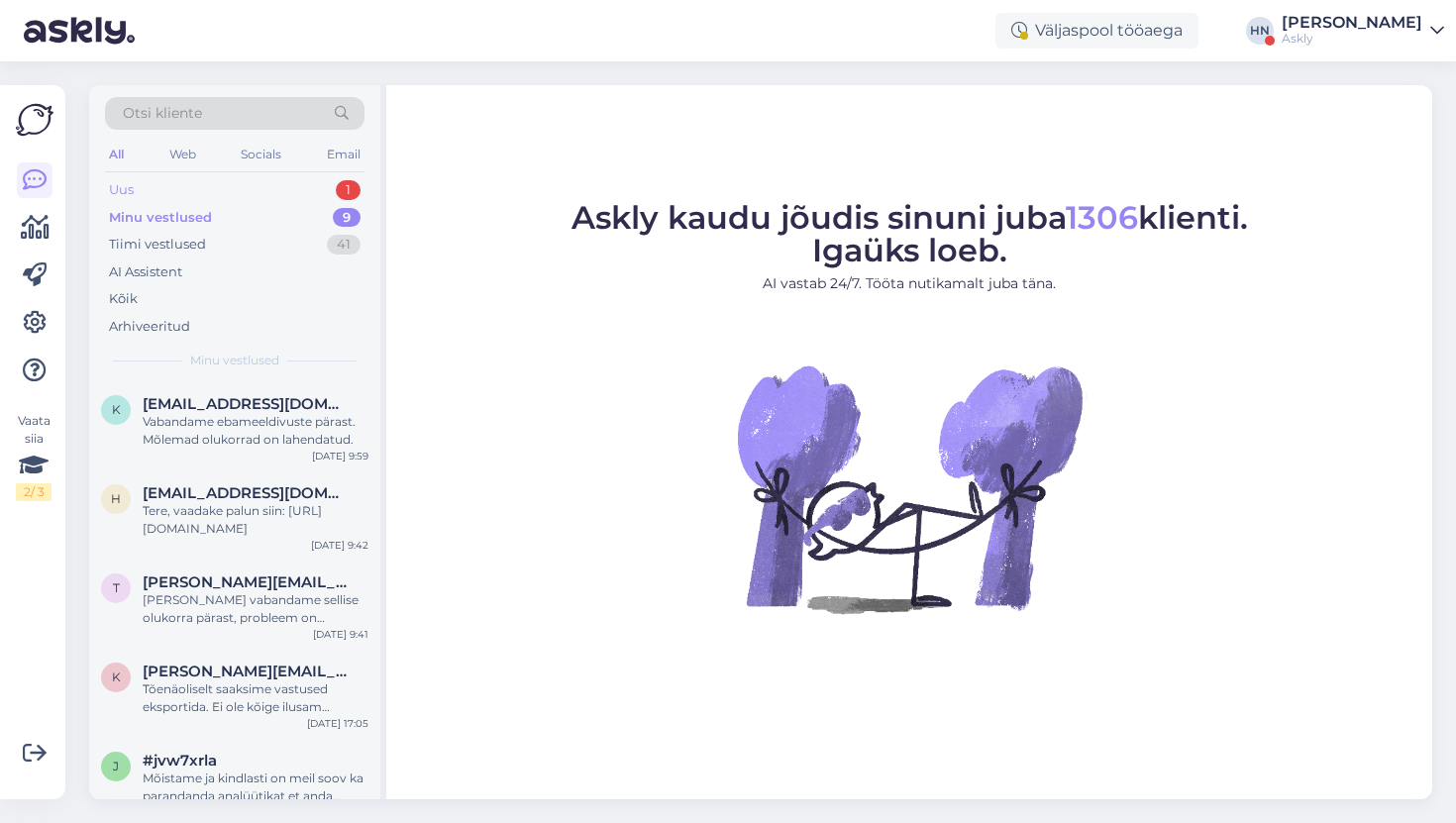 click on "Uus 1" at bounding box center [235, 190] 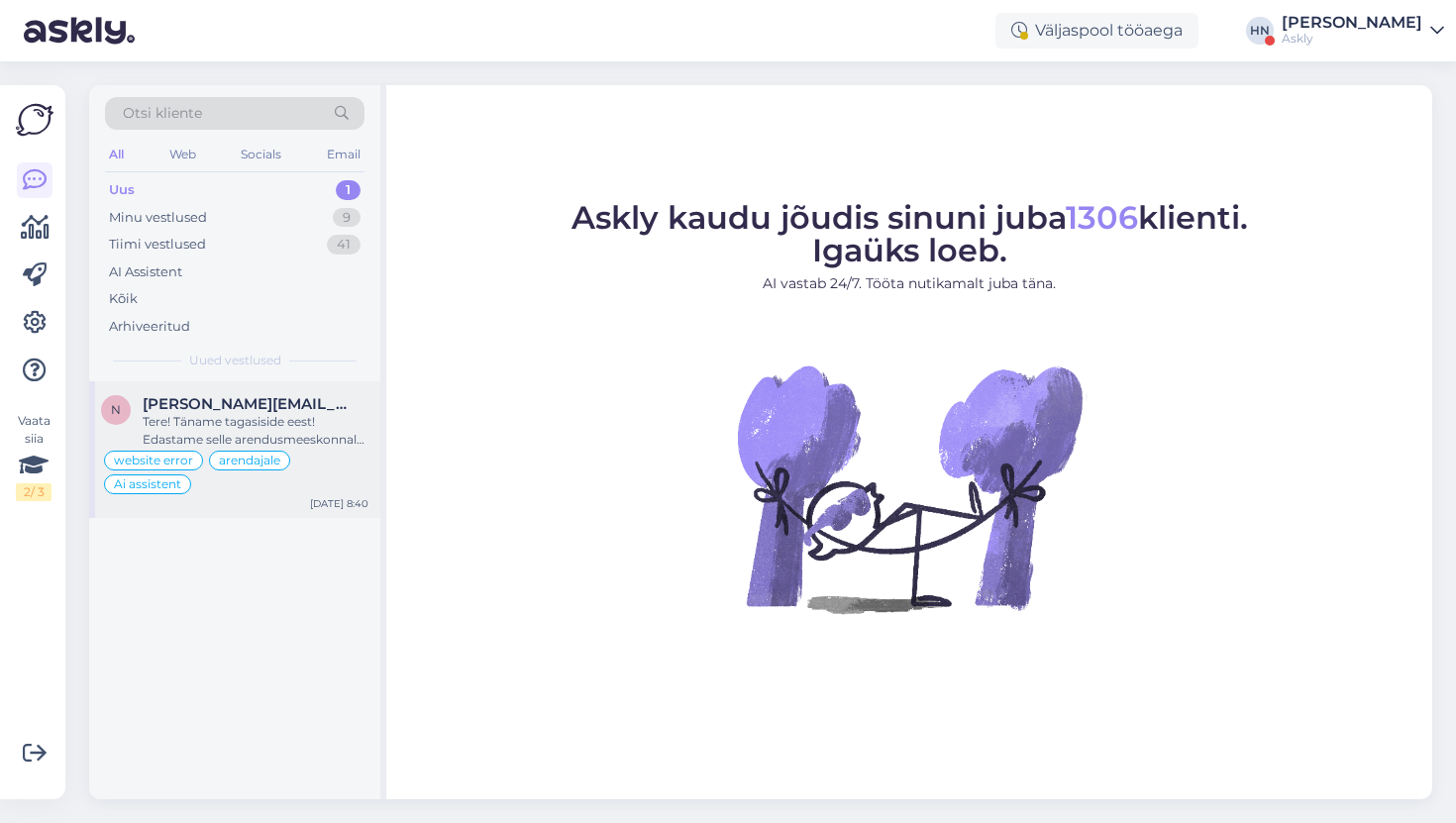 click on "n nelly.vahtramaa@bustruckparts.com Tere!
Täname tagasiside eest! Edastame selle arendusmeeskonnale ülevaatamiseks ja proovime selle kiiresti parandada. Kõige lihtsam on saata ettepanekud otse siia – saame need edastada arendusmeeskonnale ja teha kiireid parandusi. Palun esitage kliendi küsimus ja teie eelistatud vastus. AI püüab kasutada algset sisendit, seega palun sisestage vastused toonis ja stiilis, mida teie meeskond tavaliselt kliendile vastamiseks kasutaks. website error arendajale Ai assistent Jul 17 8:40" at bounding box center [235, 450] 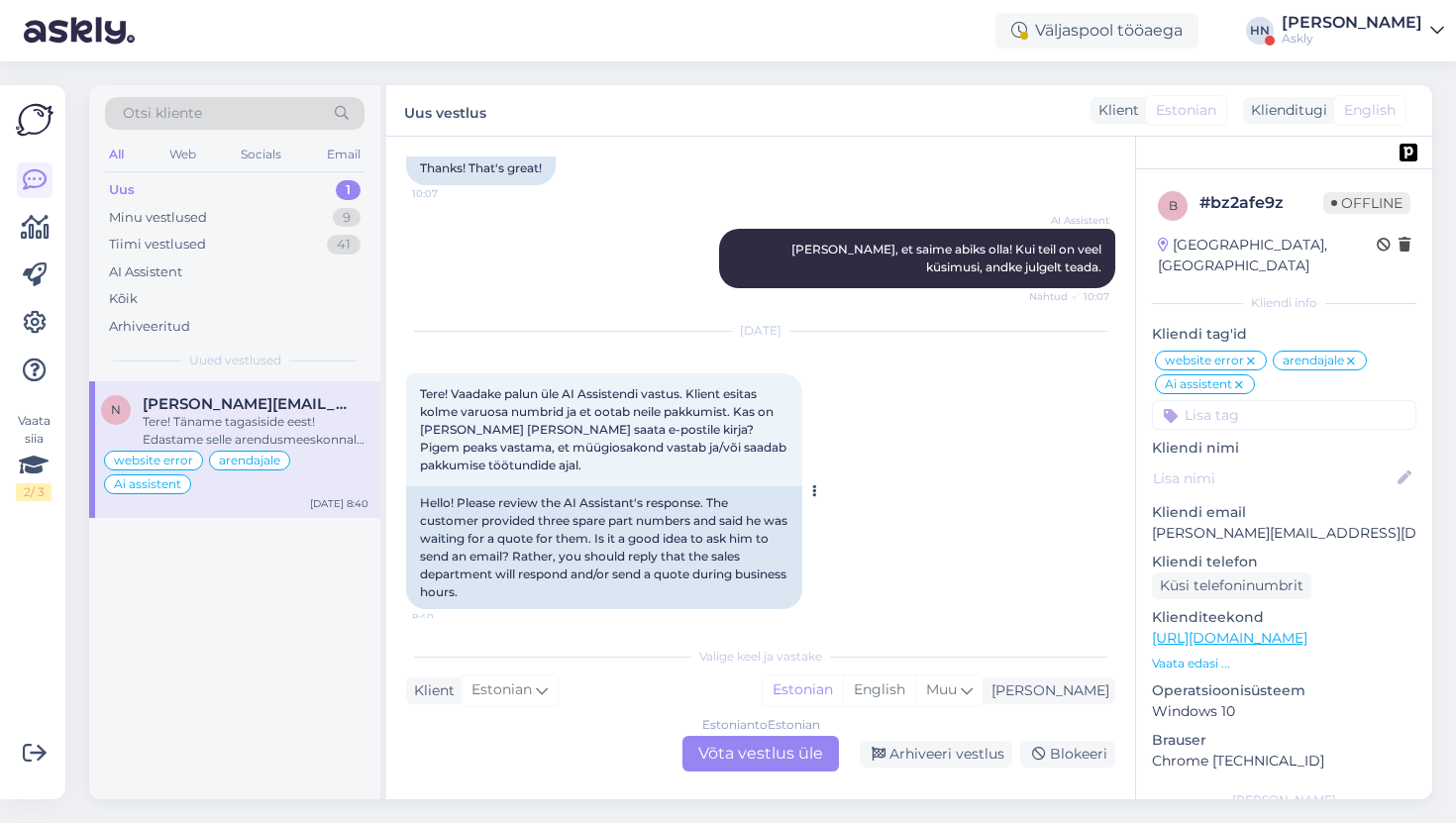 scroll, scrollTop: 14061, scrollLeft: 0, axis: vertical 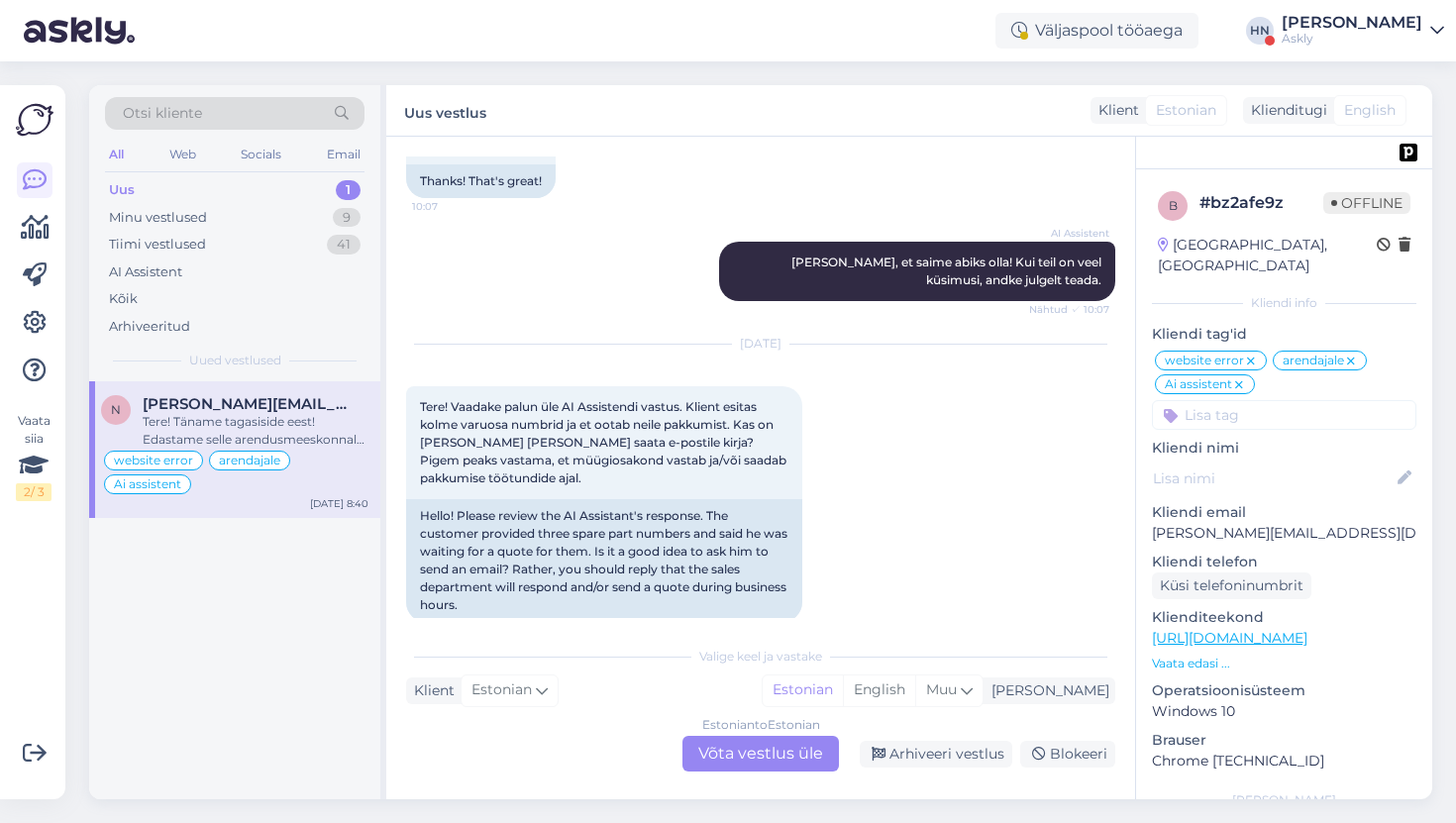 click at bounding box center [447, 706] 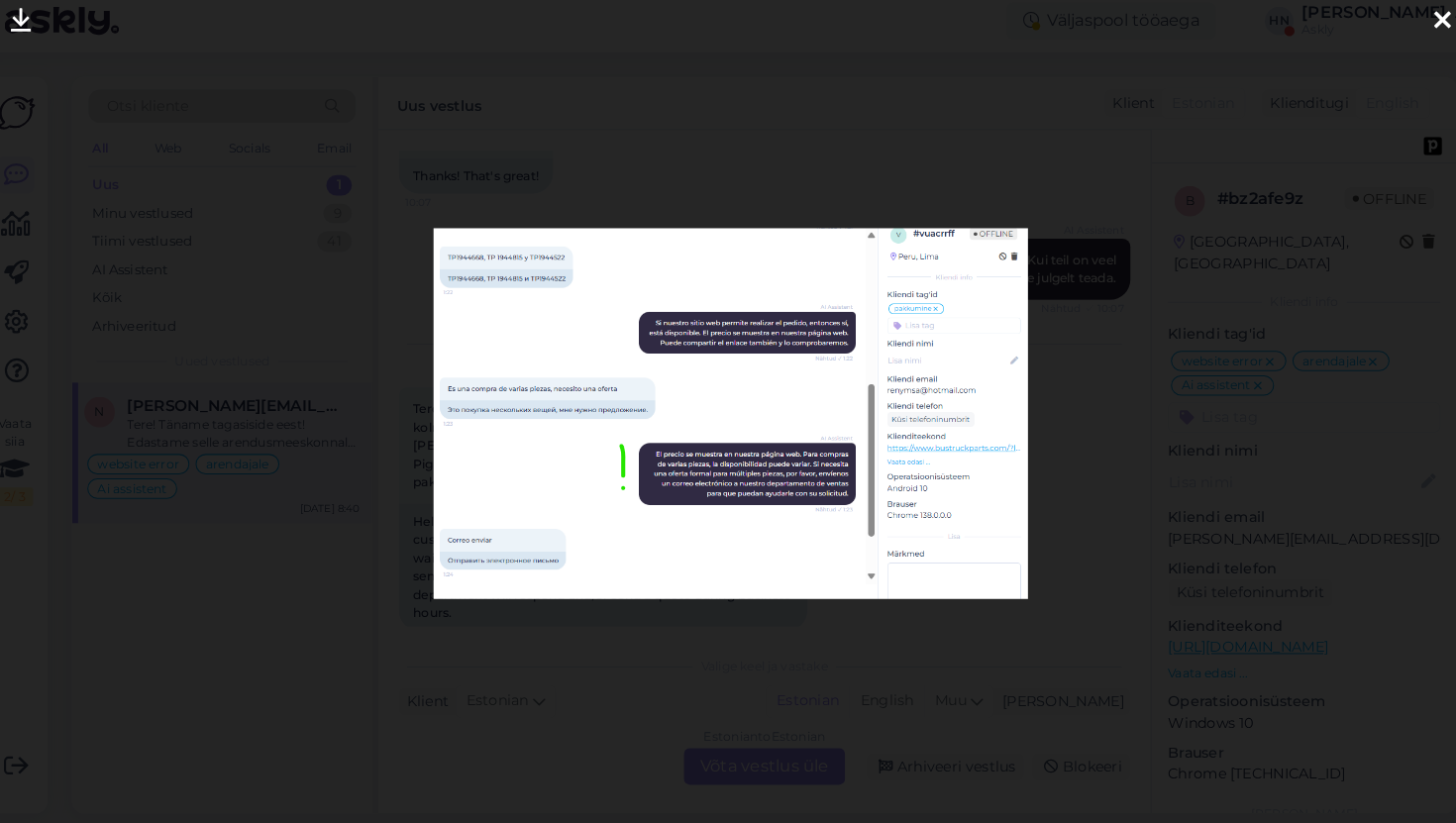 scroll, scrollTop: 0, scrollLeft: 0, axis: both 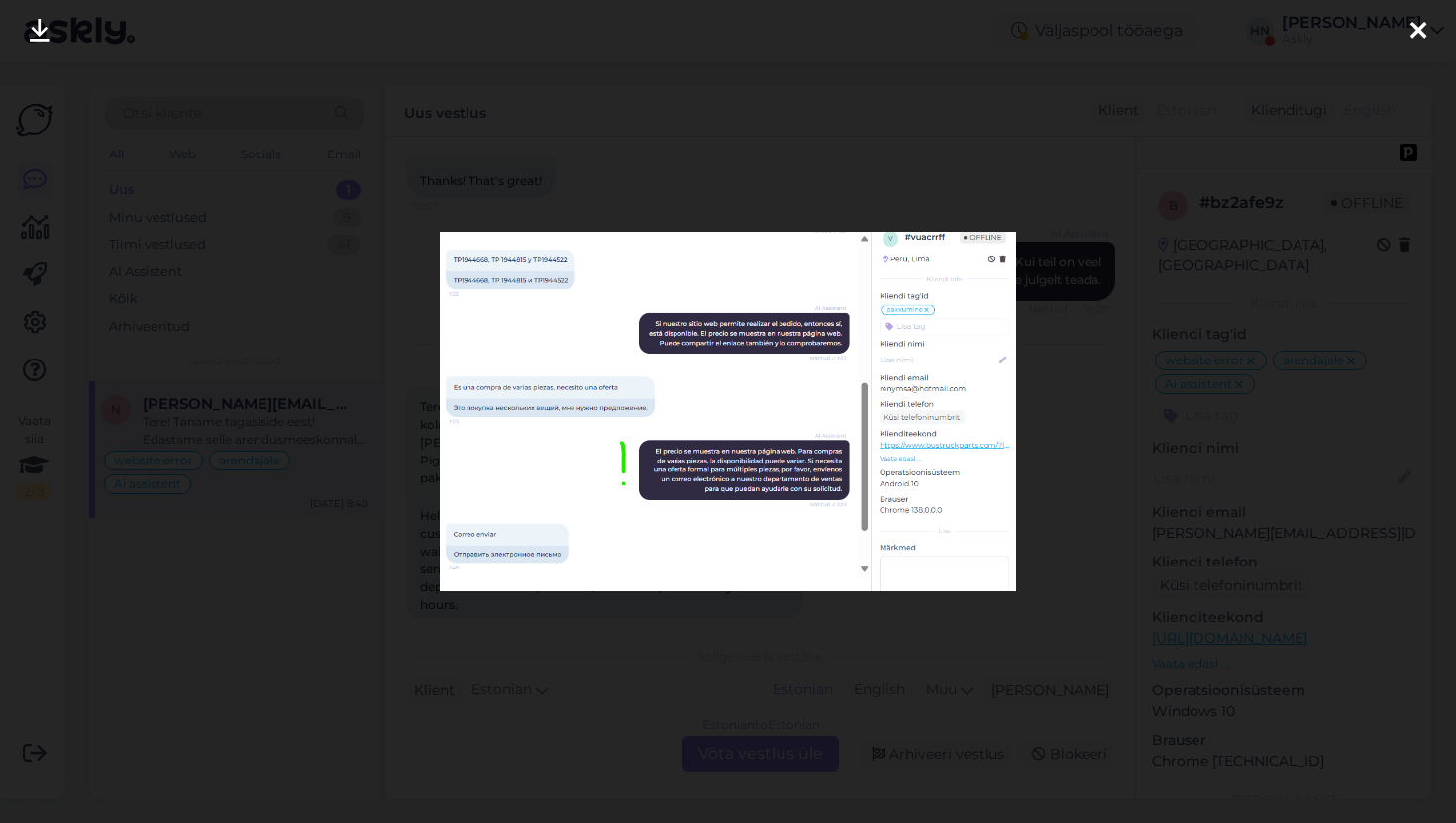 click at bounding box center [728, 411] 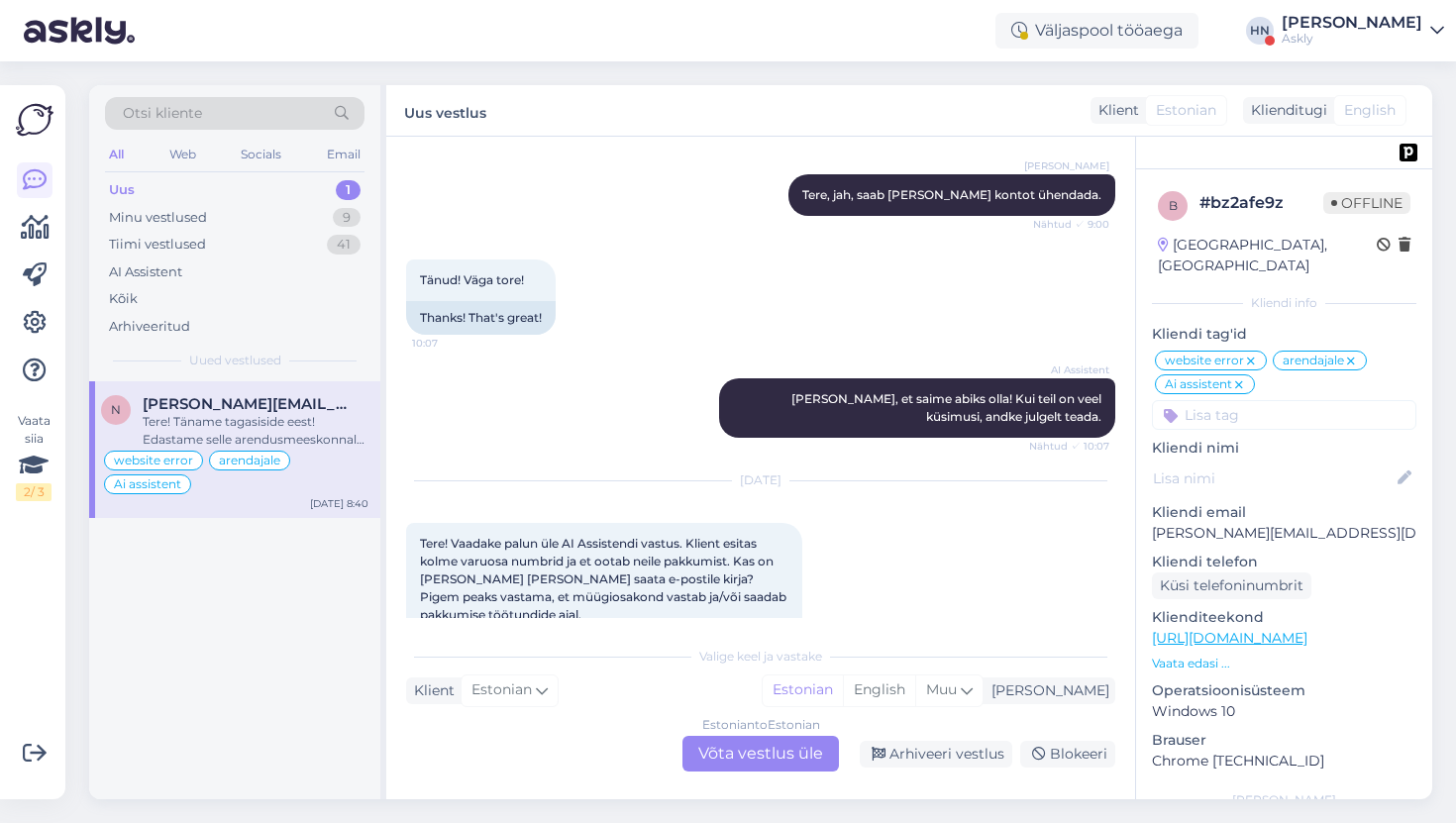 scroll, scrollTop: 13941, scrollLeft: 0, axis: vertical 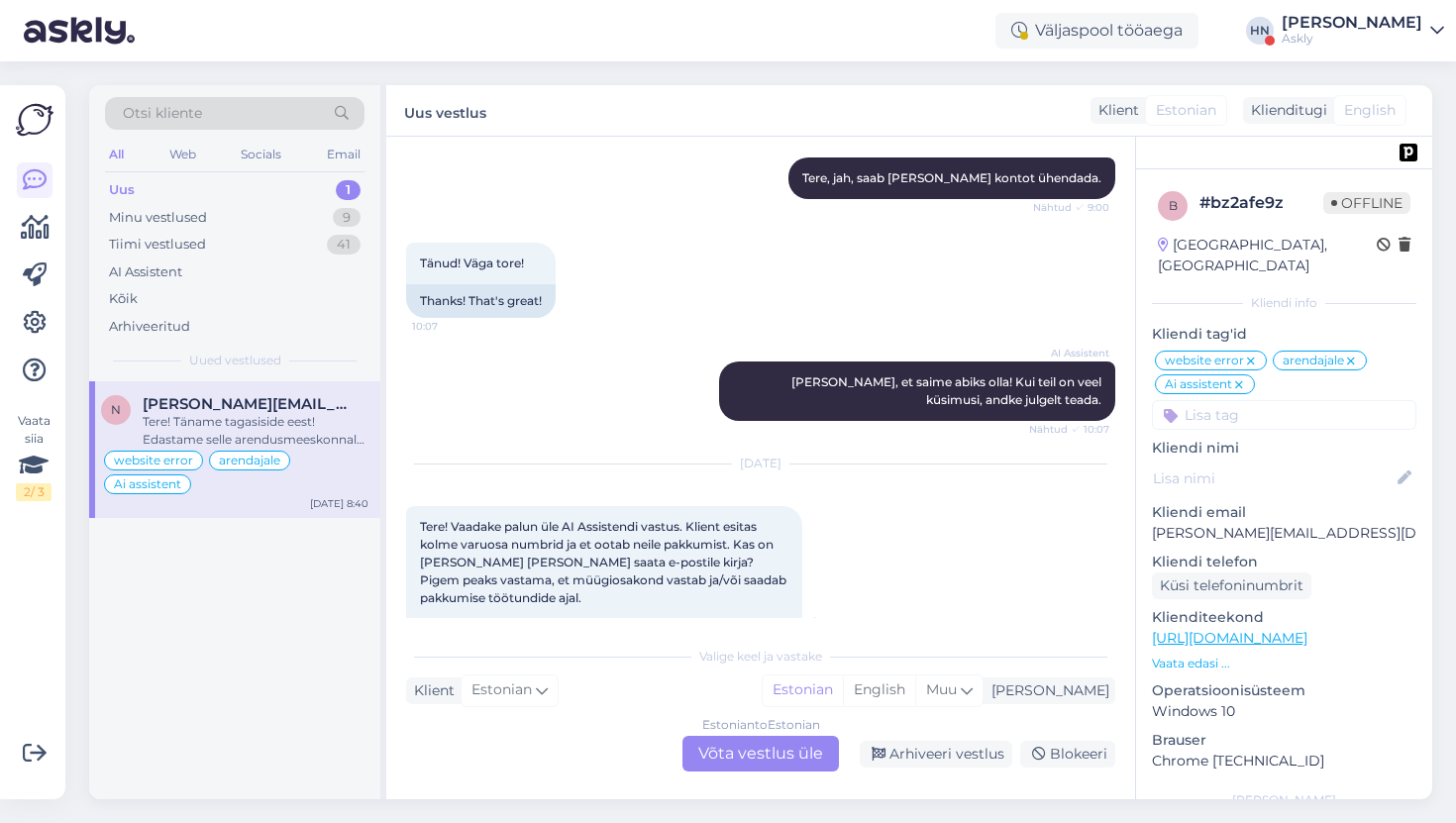 click on "Tere! Vaadake palun üle AI Assistendi vastus. Klient esitas kolme varuosa numbrid ja et ootab neile pakkumist. Kas on hea mõte paluda tal saata e-postile kirja? Pigem peaks vastama, et müügiosakond vastab ja/või saadab pakkumise töötundide ajal. 8:40" at bounding box center [604, 563] 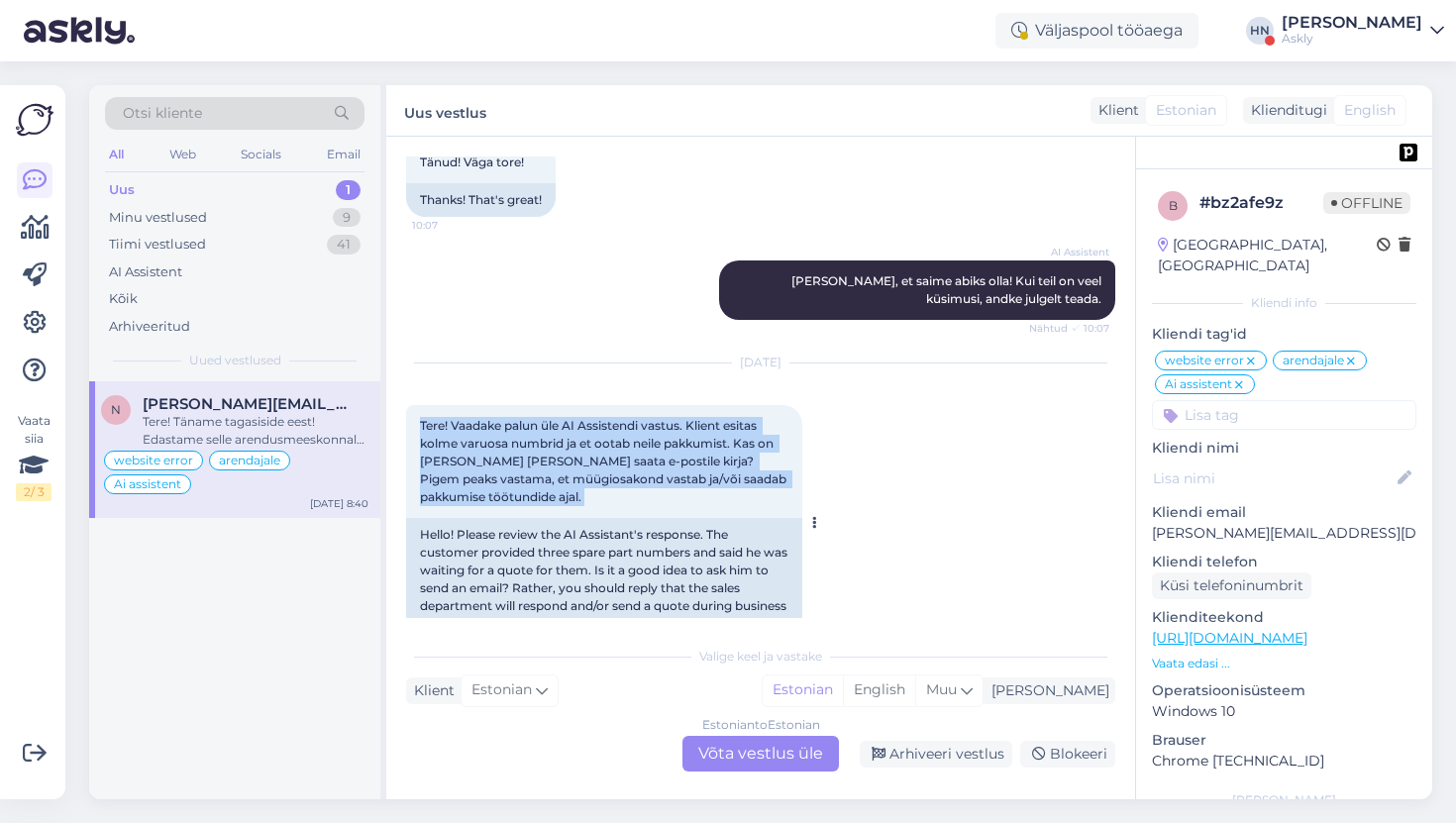 scroll, scrollTop: 14102, scrollLeft: 0, axis: vertical 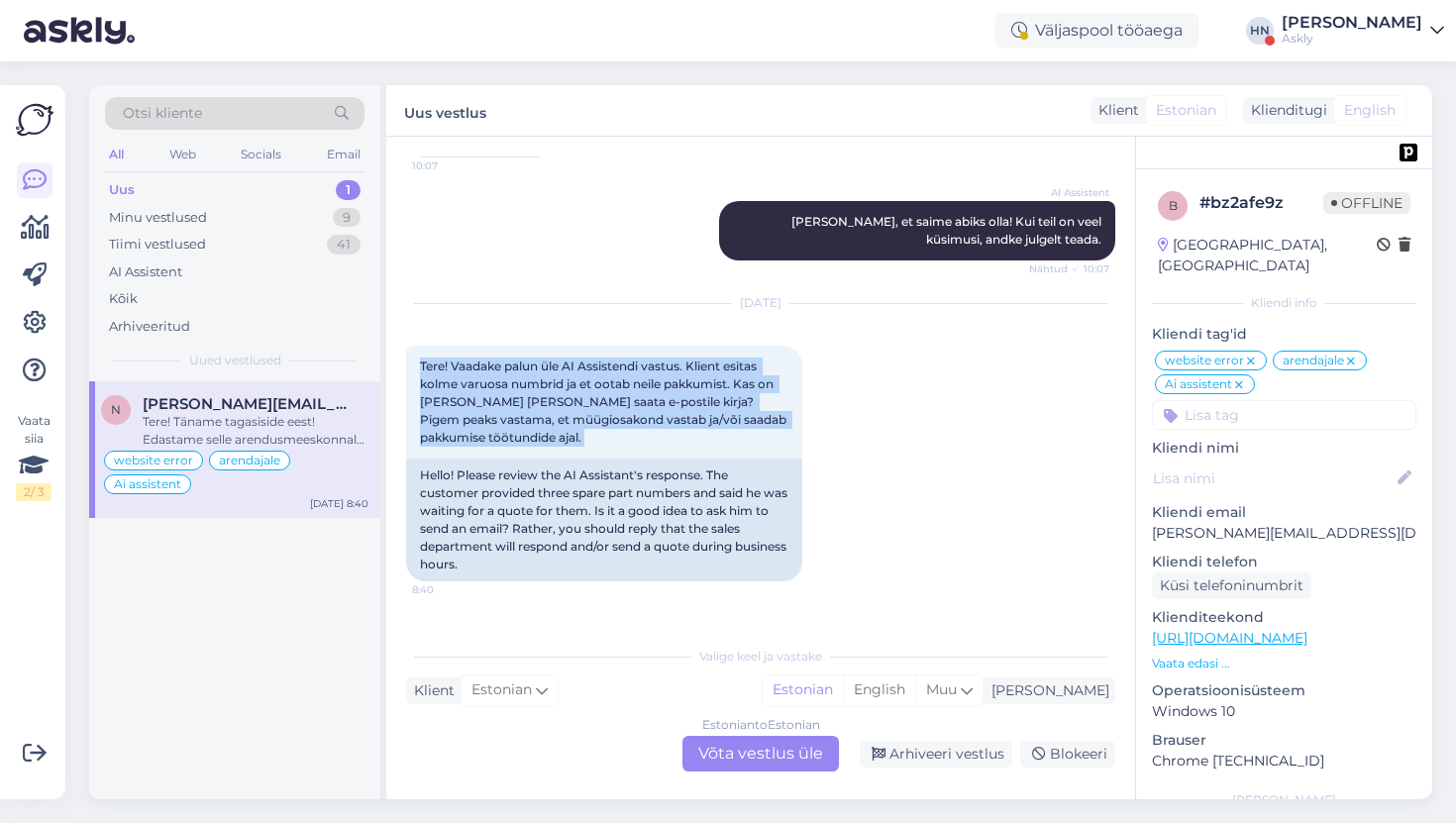 click on "Jul 17 2025 Tere! Vaadake palun üle AI Assistendi vastus. Klient esitas kolme varuosa numbrid ja et ootab neile pakkumist. Kas on hea mõte paluda tal saata e-postile kirja? Pigem peaks vastama, et müügiosakond vastab ja/või saadab pakkumise töötundide ajal. 8:40  Hello! Please review the AI Assistant's response. The customer provided three spare part numbers and said he was waiting for a quote for them. Is it a good idea to ask him to send an email? Rather, you should reply that the sales department will respond and/or send a quote during business hours. 8:40" at bounding box center [761, 505] 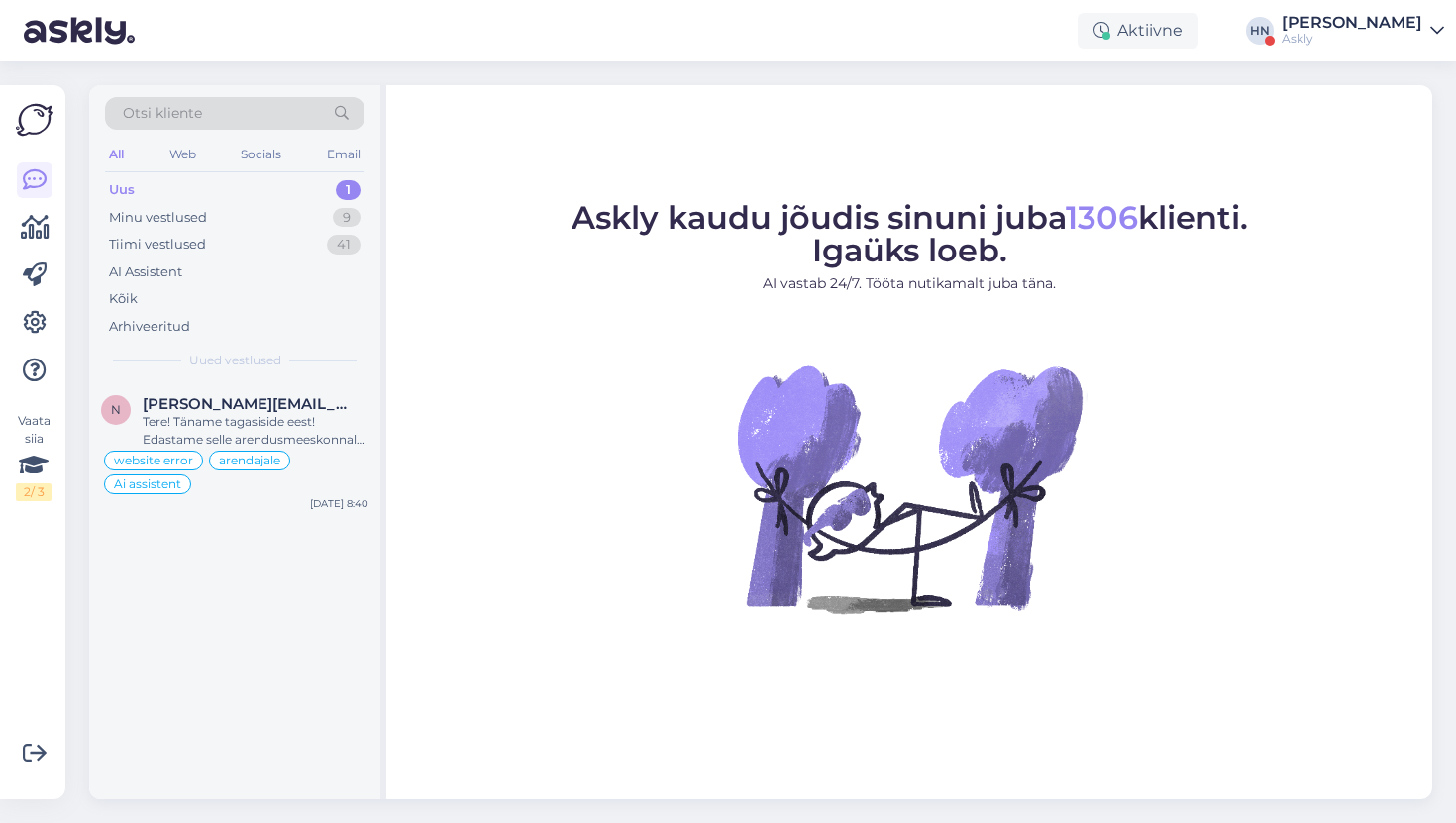scroll, scrollTop: 0, scrollLeft: 0, axis: both 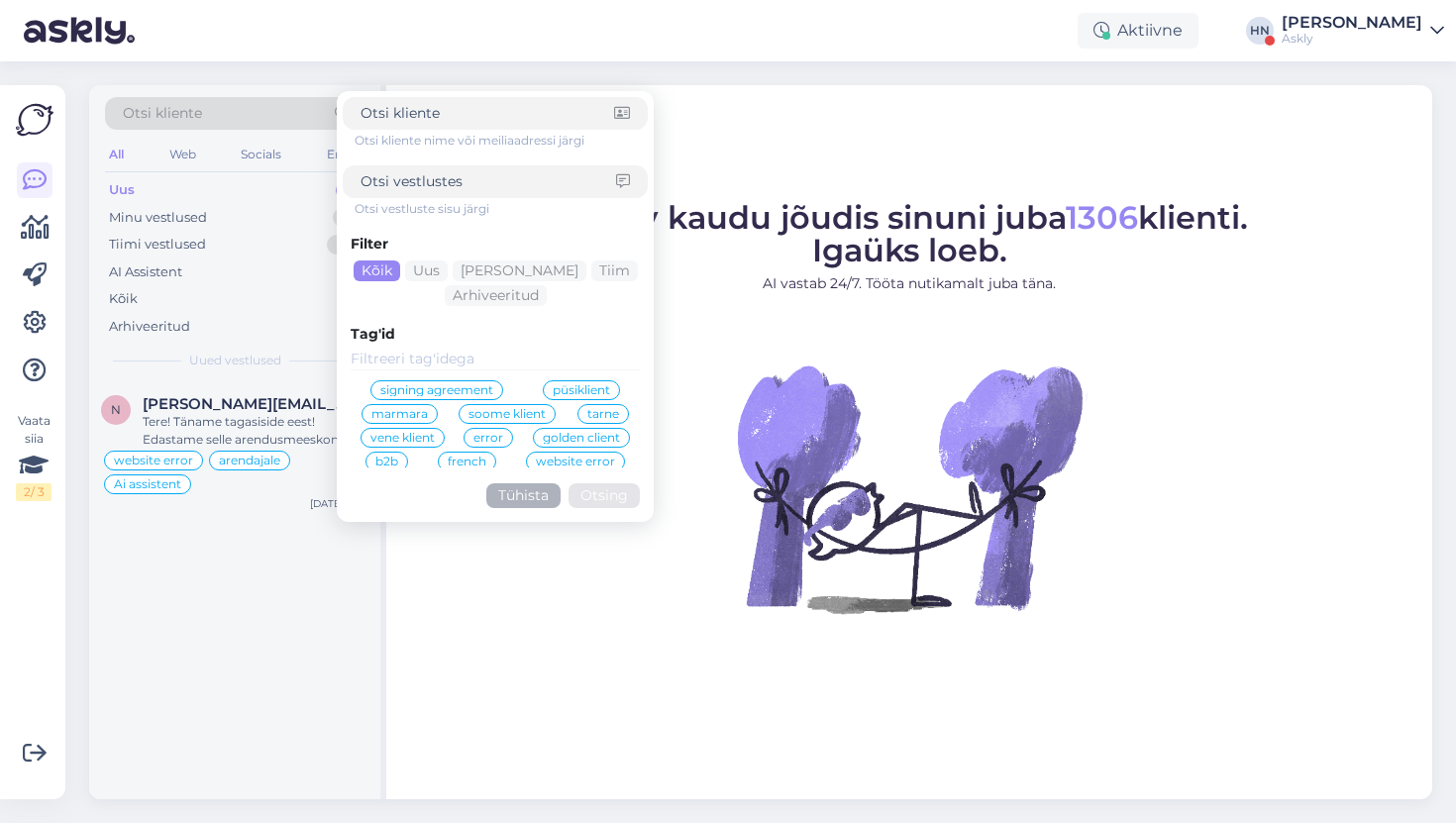 click on "Askly kaudu jõudis sinuni juba  1306  klienti.  Igaüks loeb." at bounding box center [909, 234] 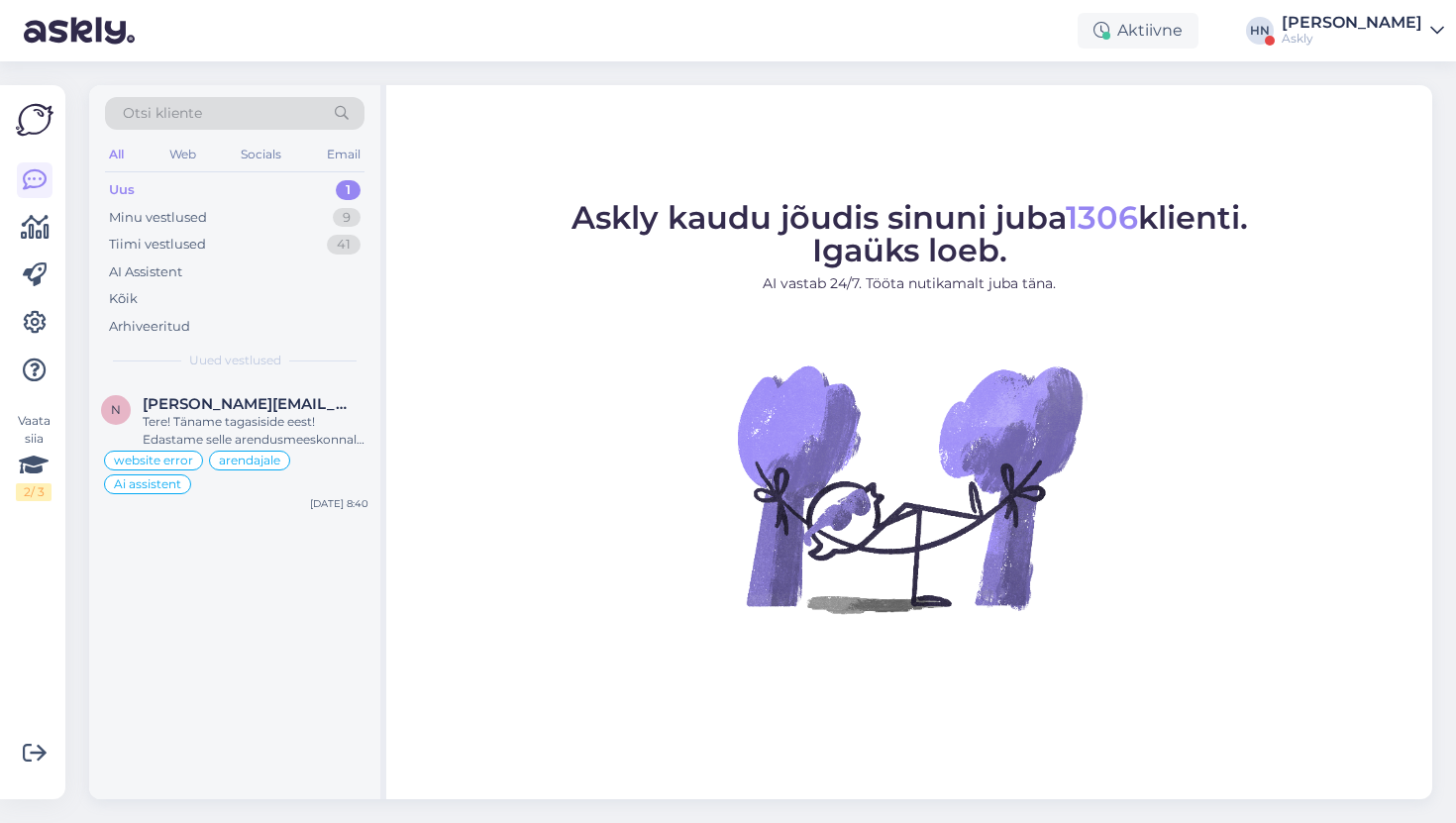 scroll, scrollTop: 0, scrollLeft: 0, axis: both 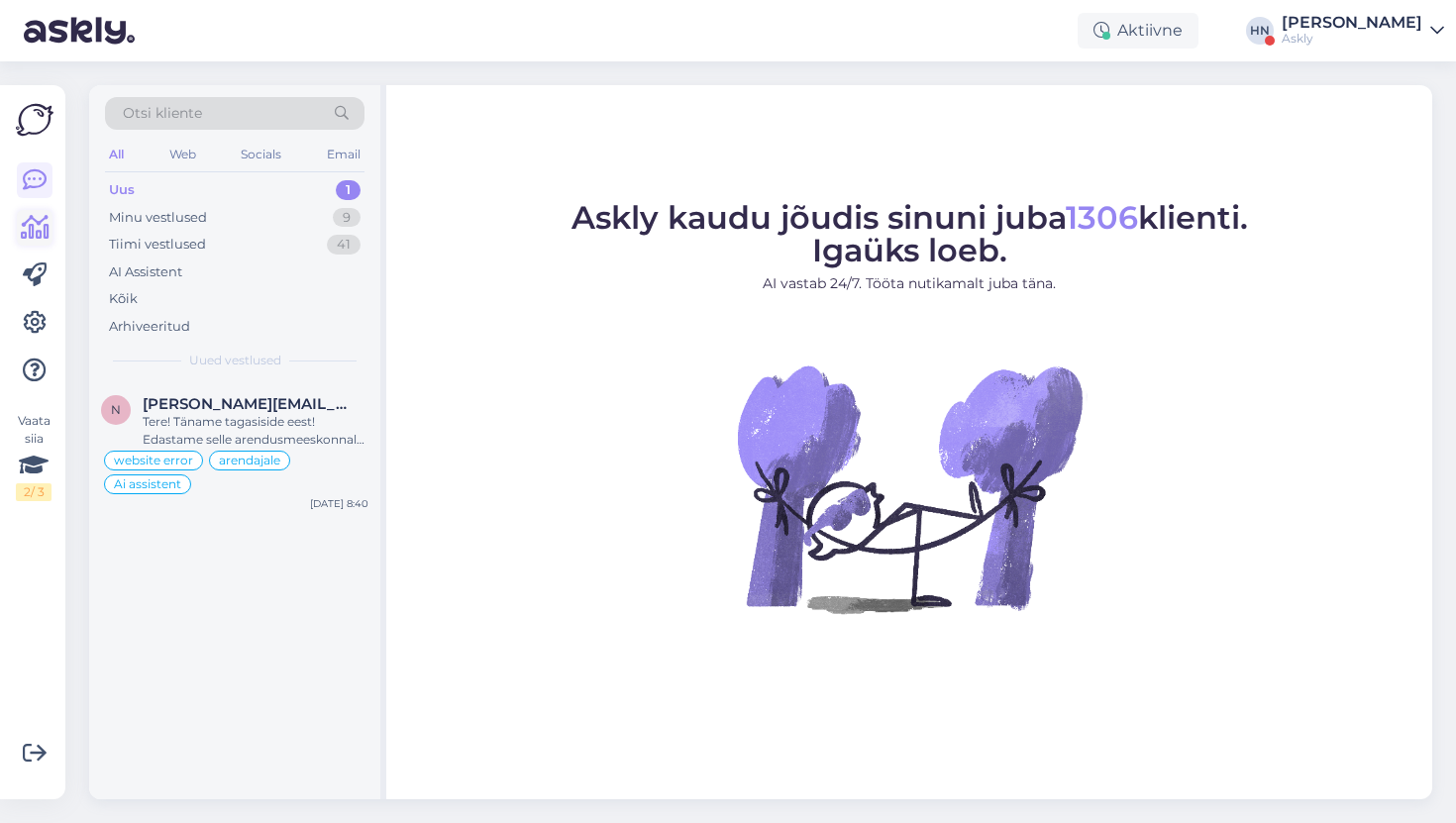click at bounding box center [35, 228] 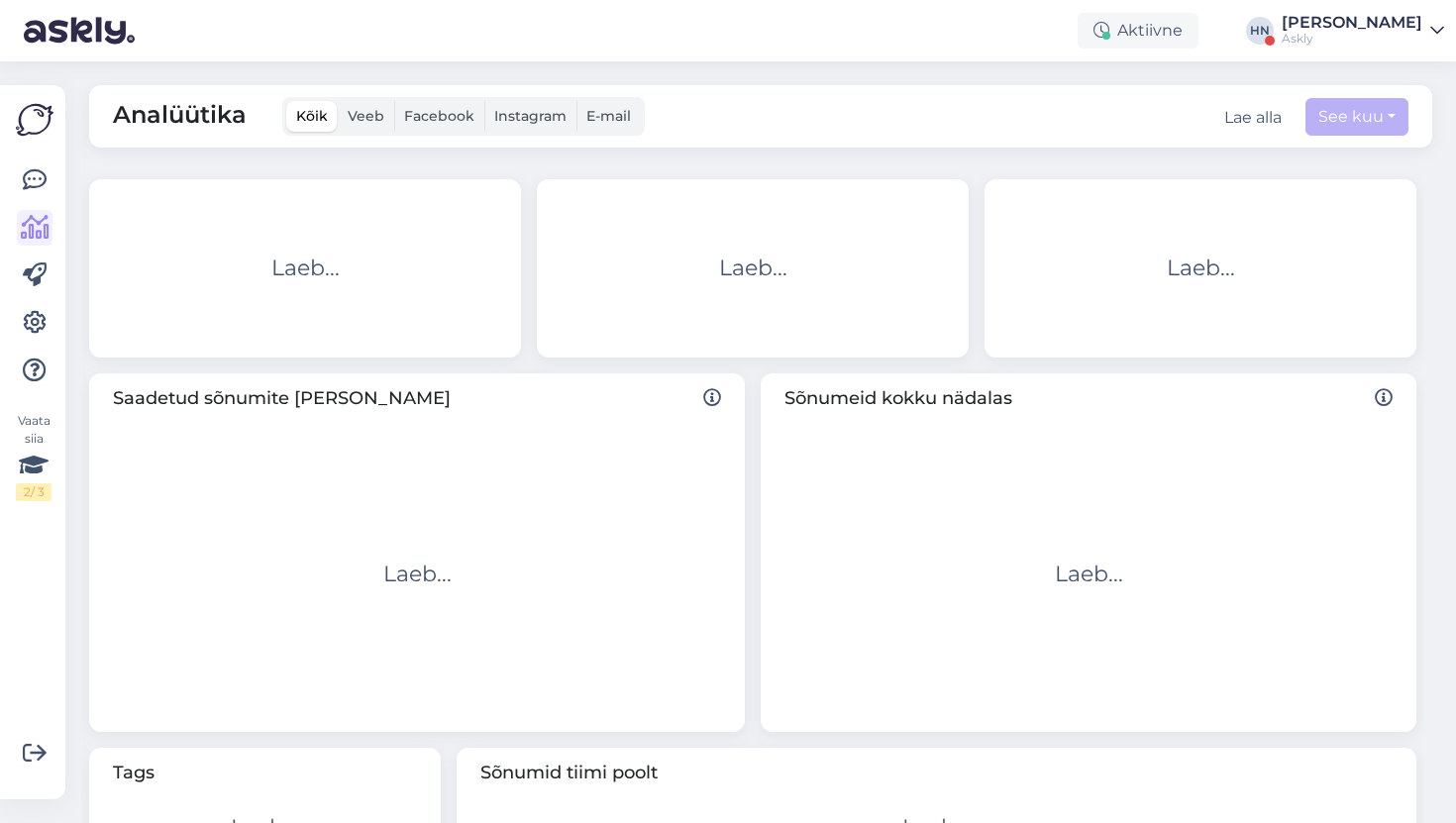 click on "Laeb..." at bounding box center (417, 573) 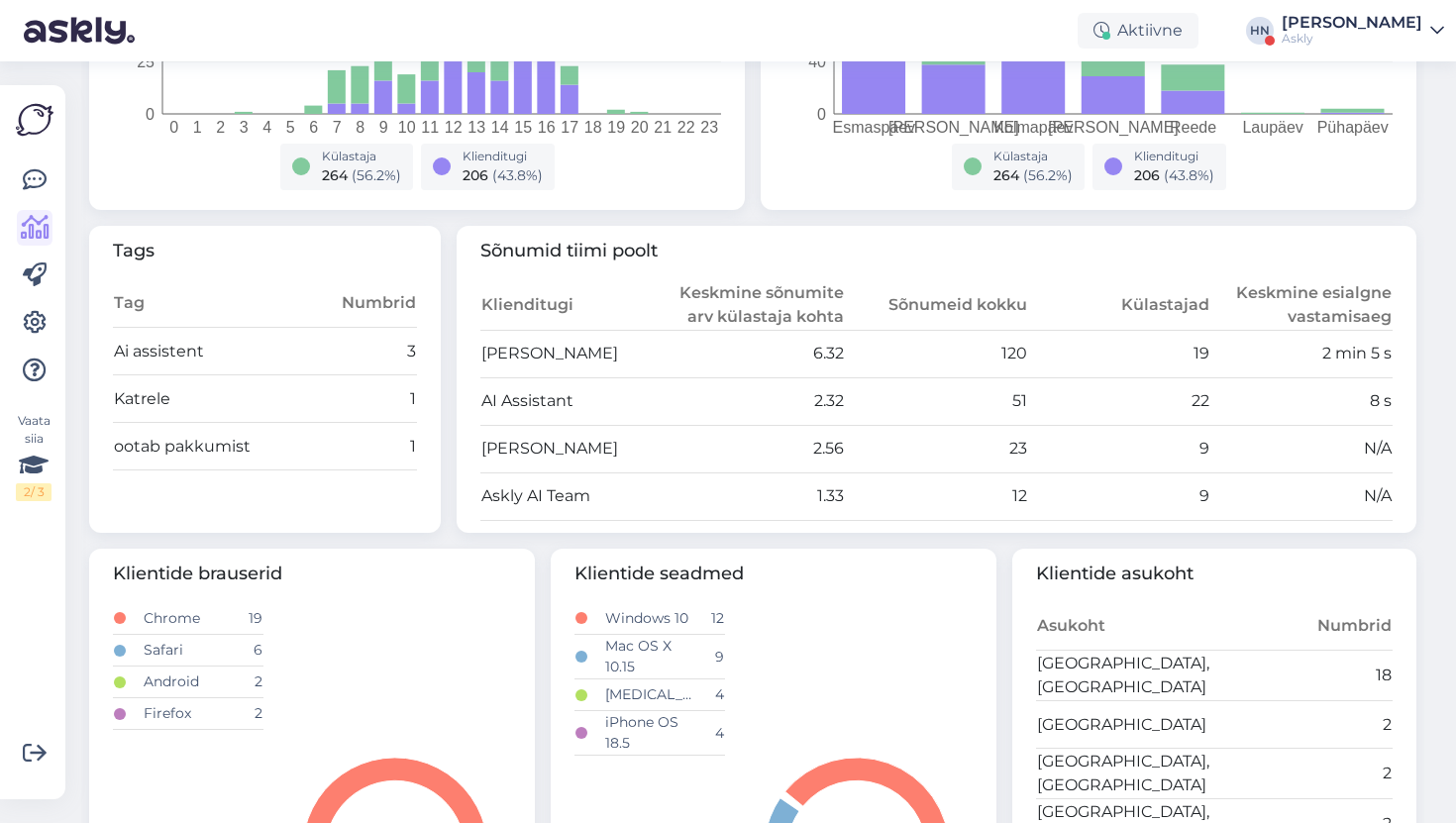 scroll, scrollTop: 462, scrollLeft: 0, axis: vertical 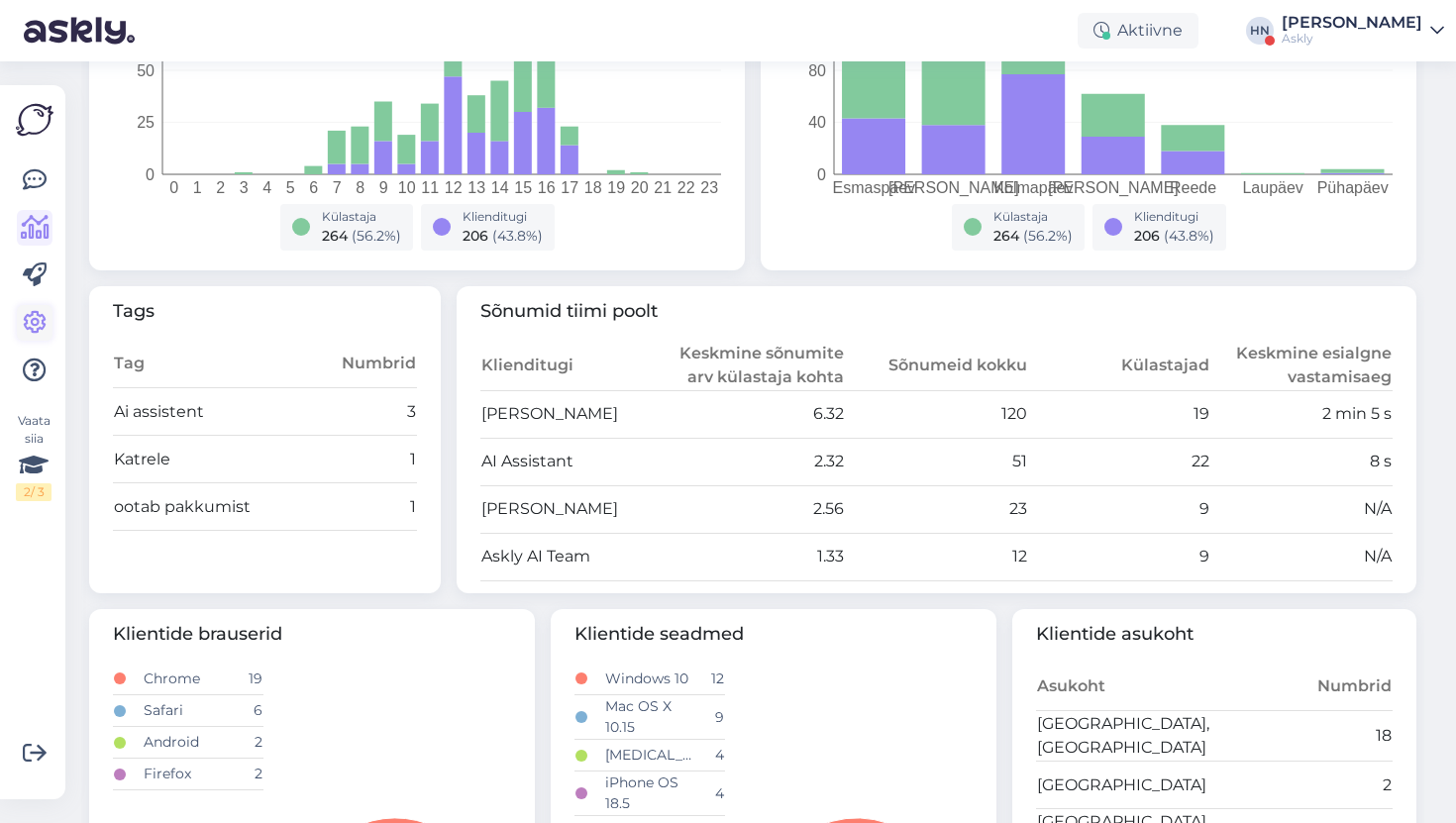 click at bounding box center [35, 323] 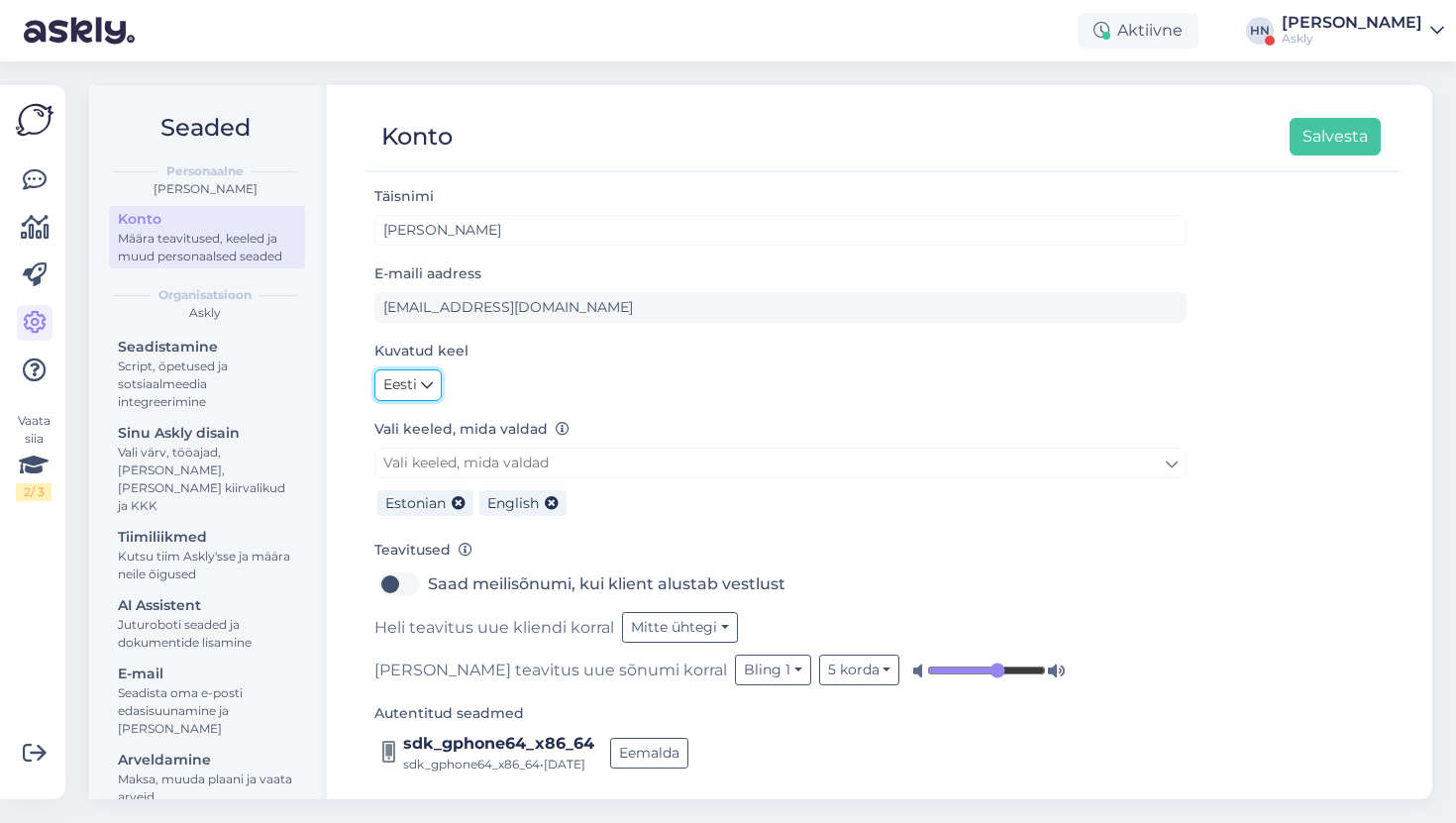 click on "Eesti" at bounding box center (400, 385) 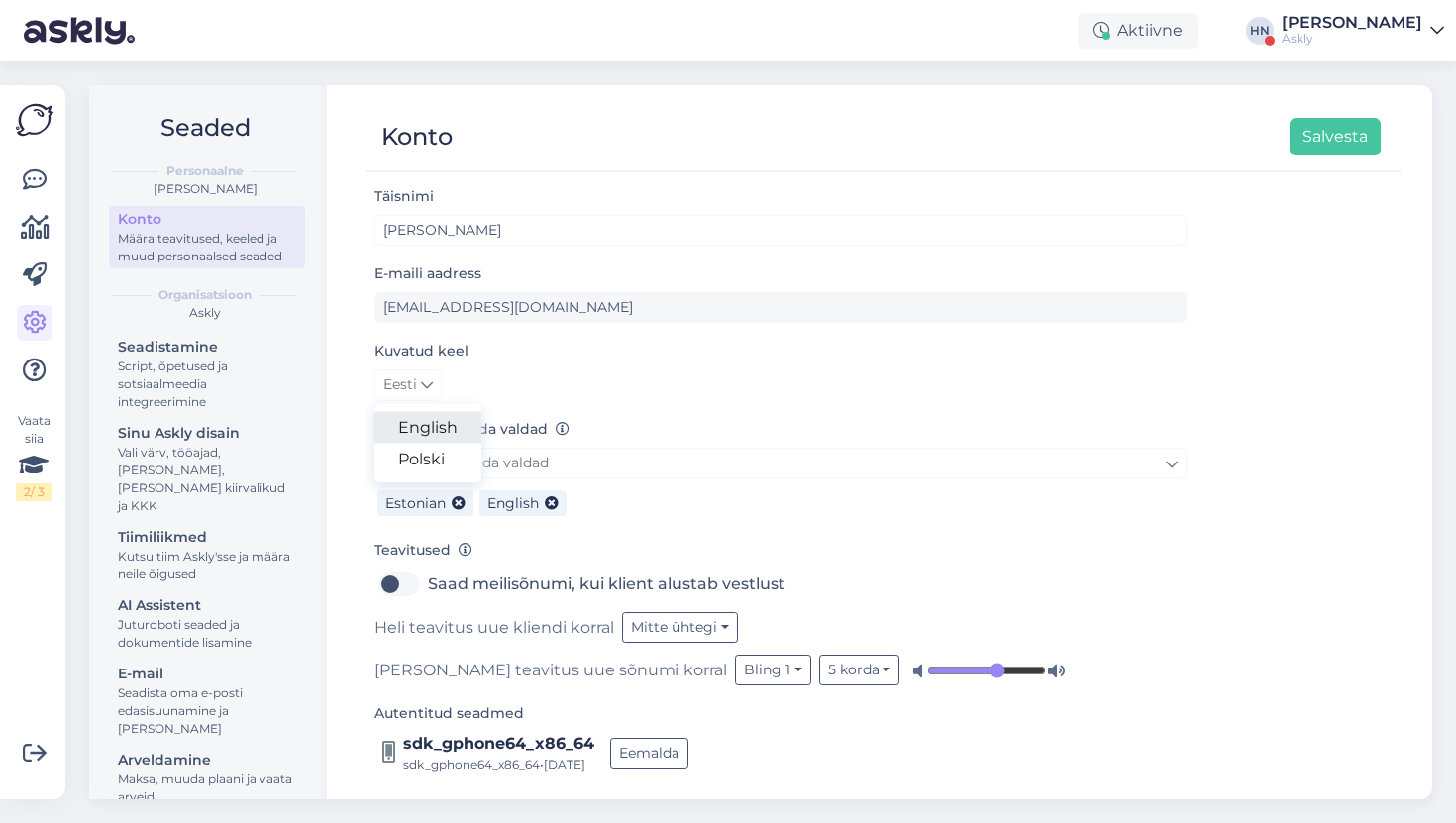 click on "English" at bounding box center [428, 428] 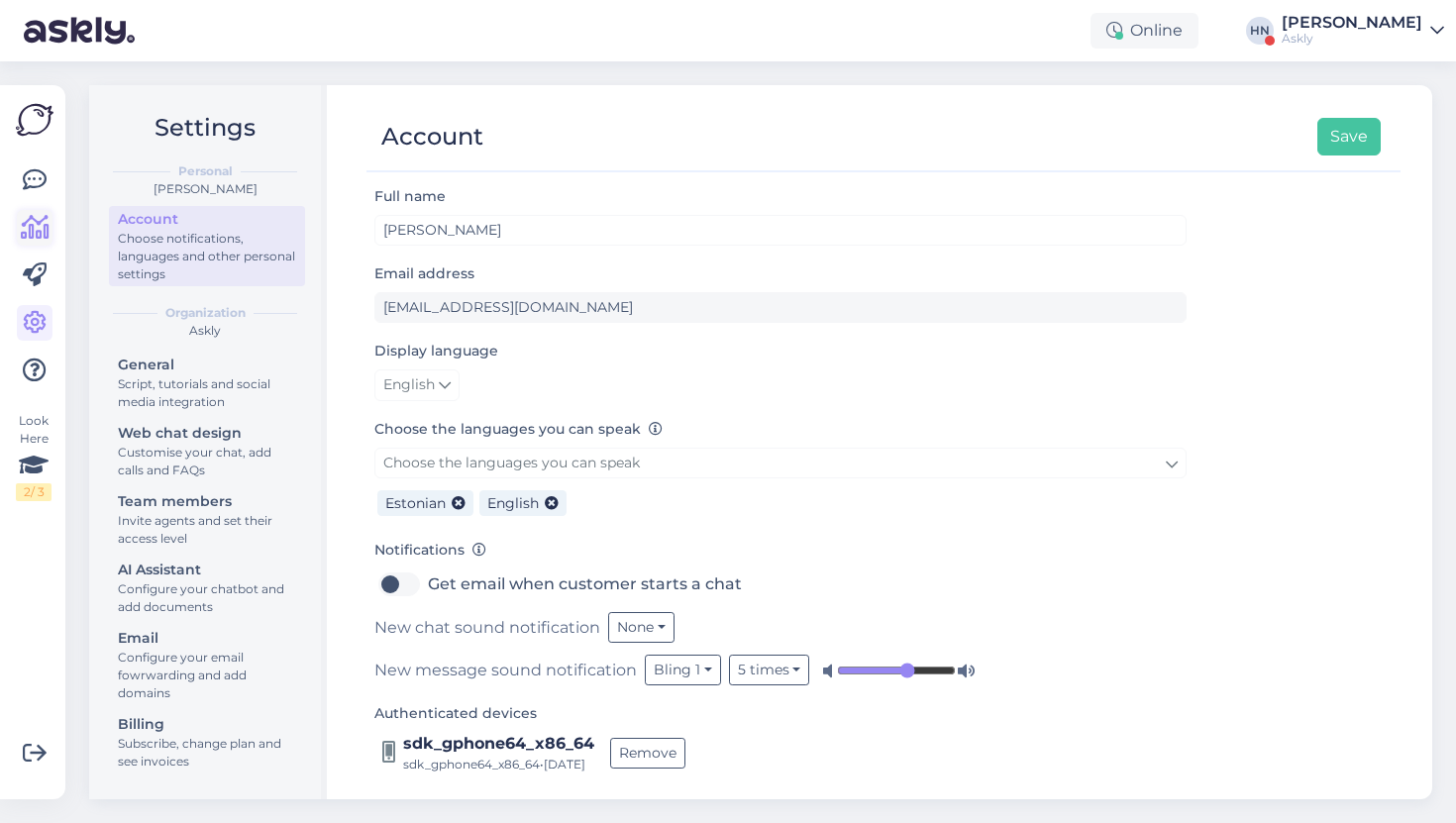 click at bounding box center [35, 228] 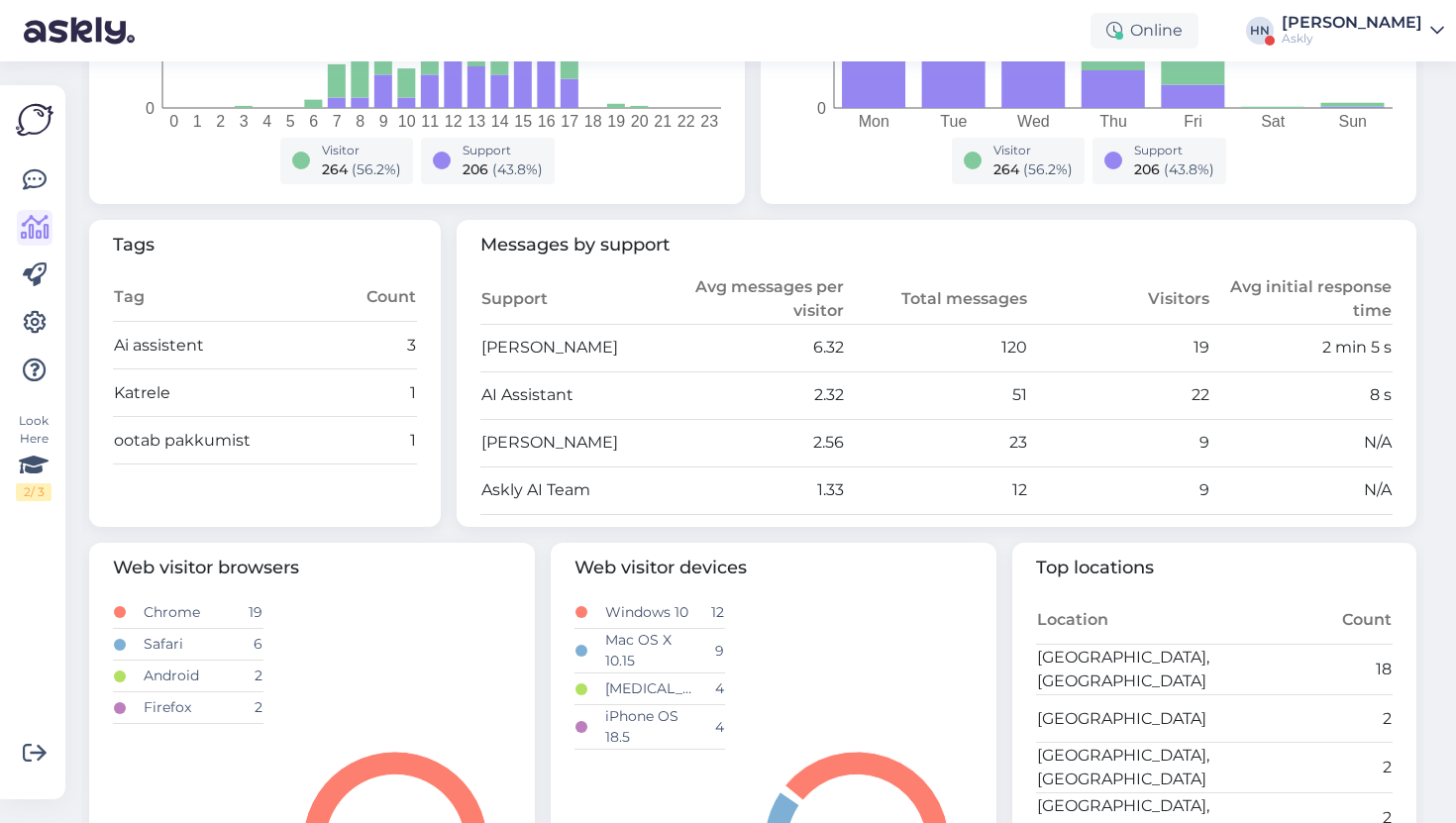 scroll, scrollTop: 524, scrollLeft: 0, axis: vertical 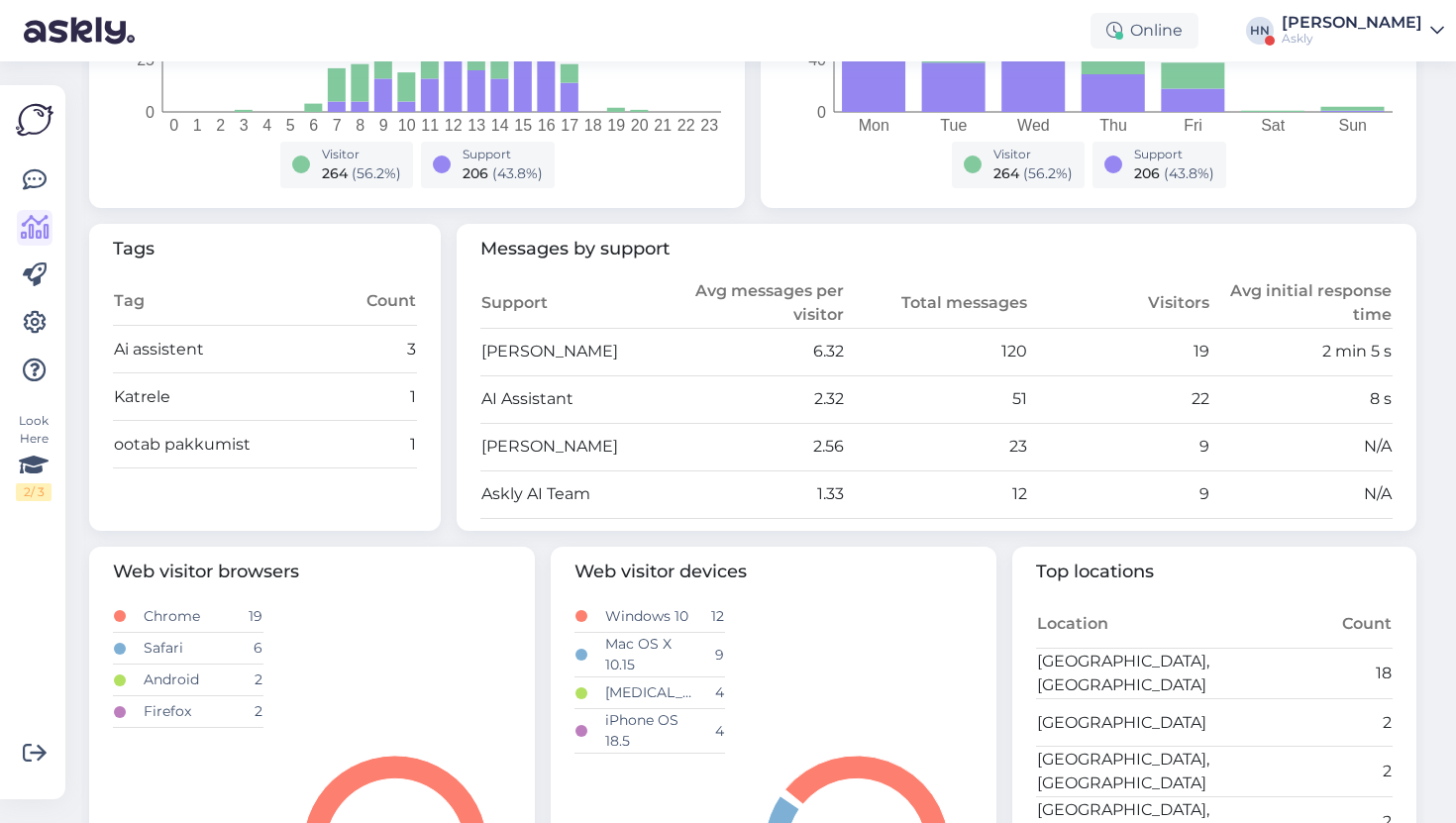 click on "Visitors" at bounding box center (1119, 303) 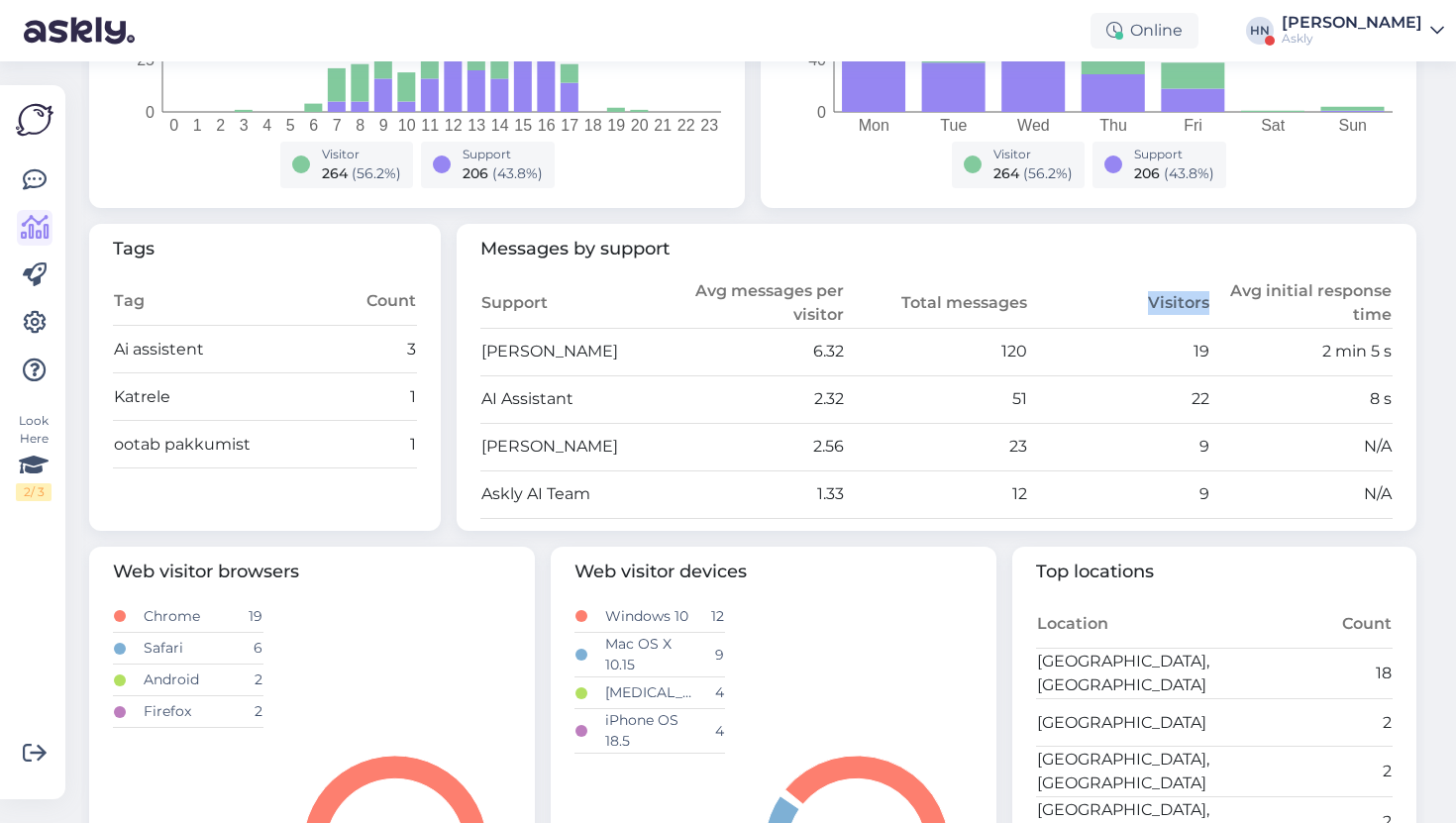 click on "Visitors" at bounding box center [1119, 303] 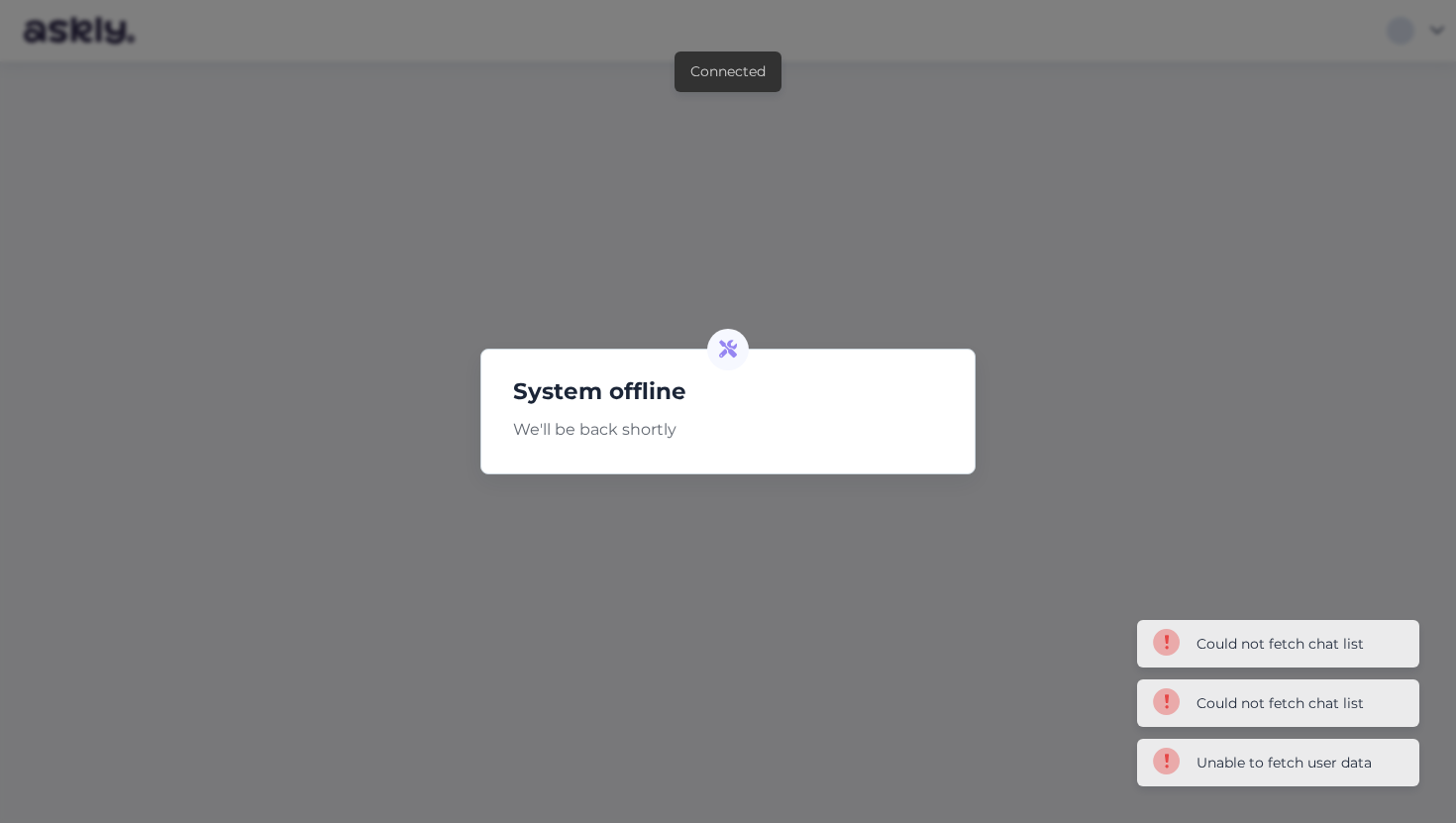 scroll, scrollTop: 0, scrollLeft: 0, axis: both 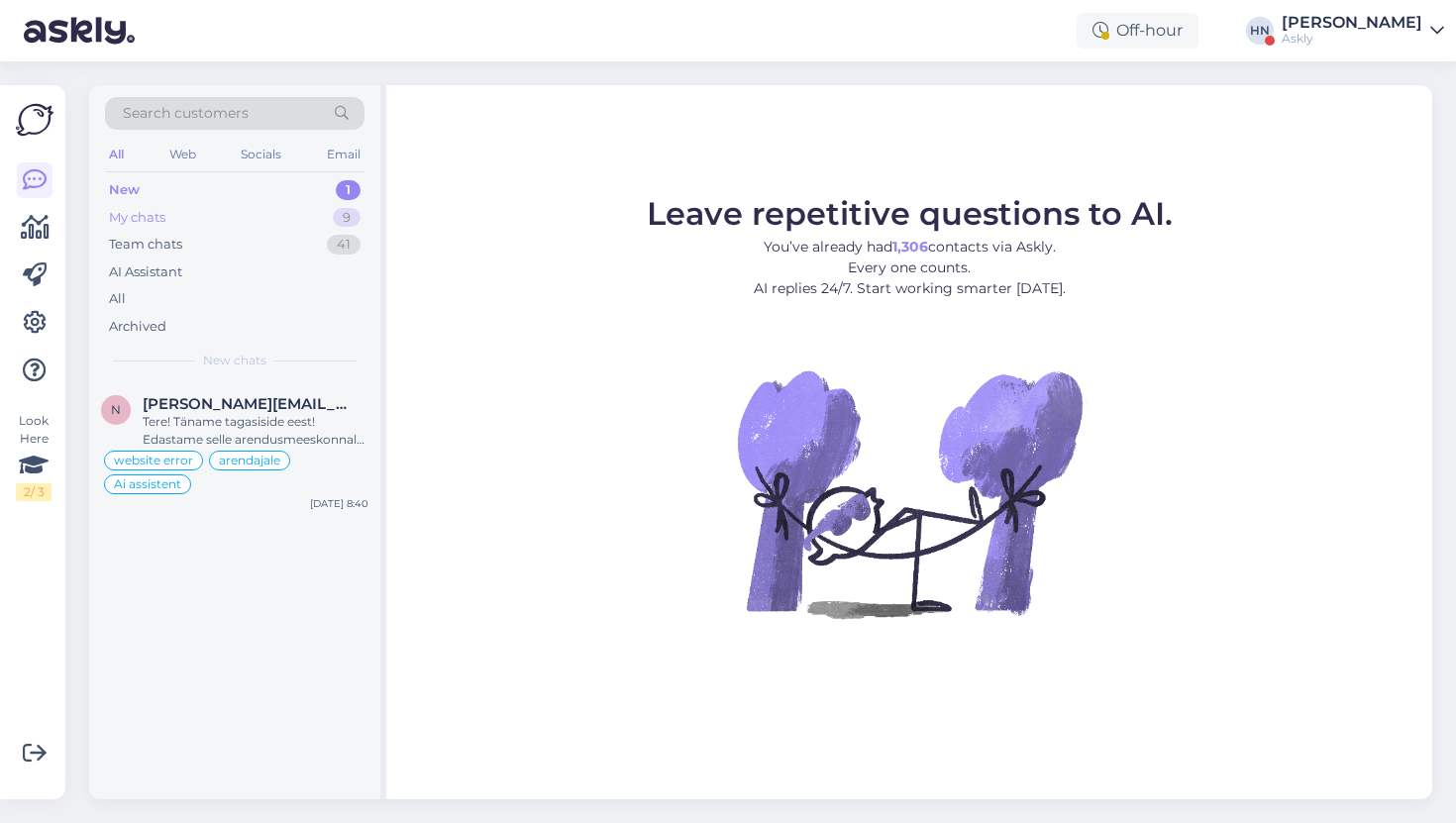 click on "My chats 9" at bounding box center (235, 218) 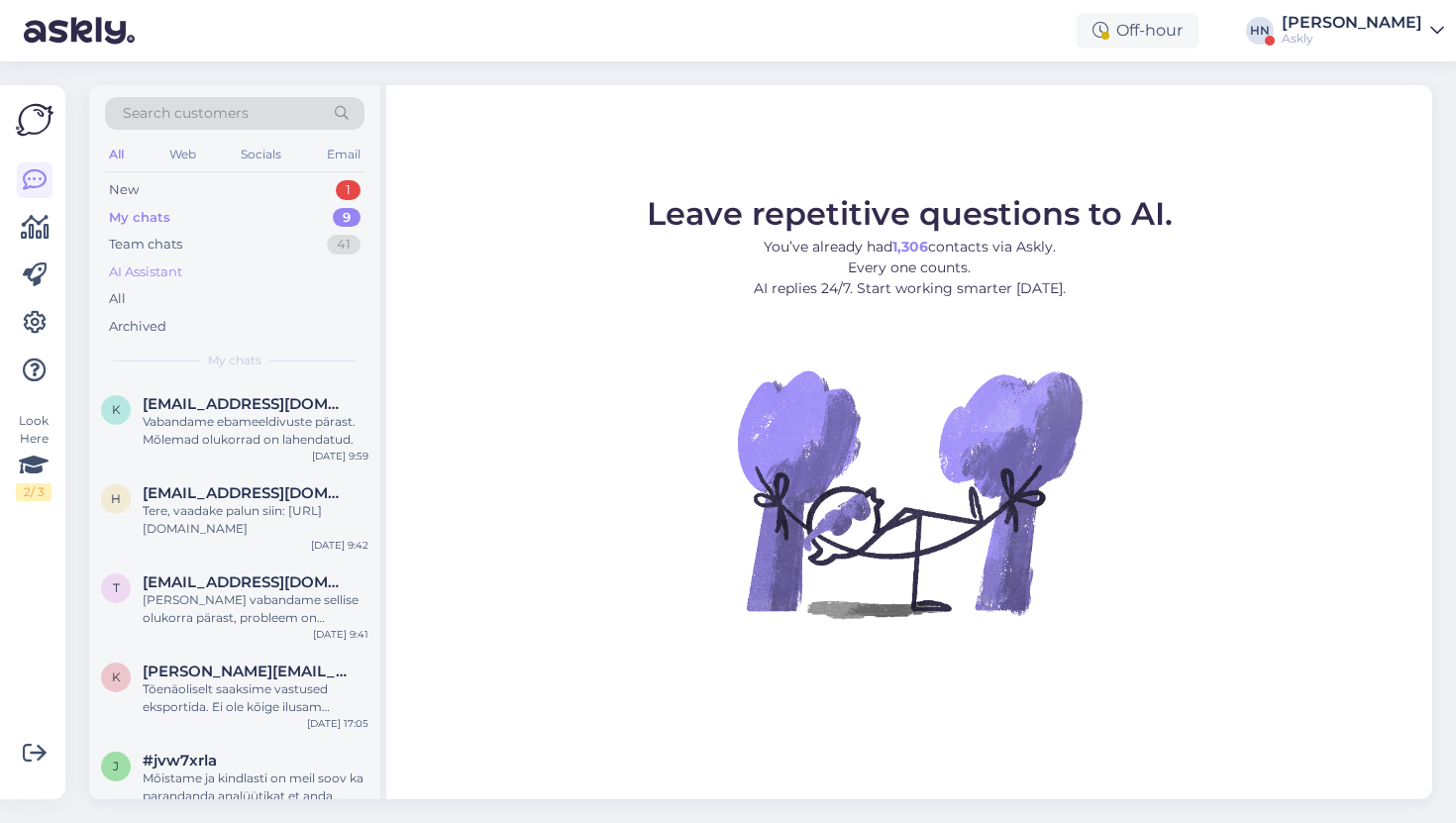 click on "AI Assistant" at bounding box center (146, 272) 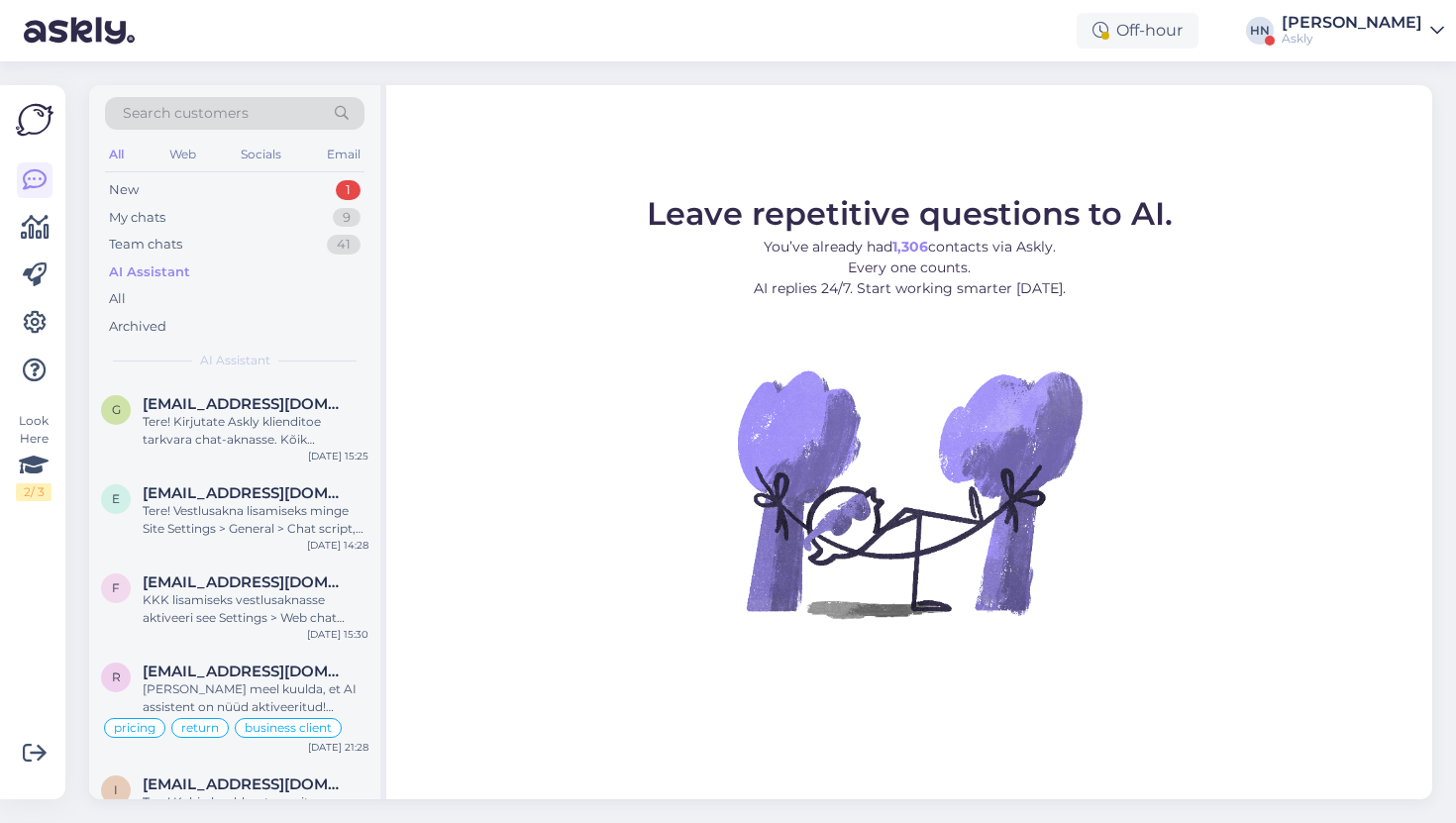 click on "Look Here 2  / 3 Get more Your checklist to get more value from Askly. Close     Connect FB and IG messages     Add your languages     Add your working hours To reply from your smartphone download Askly Chat app for iOS and Android devices." at bounding box center [33, 442] 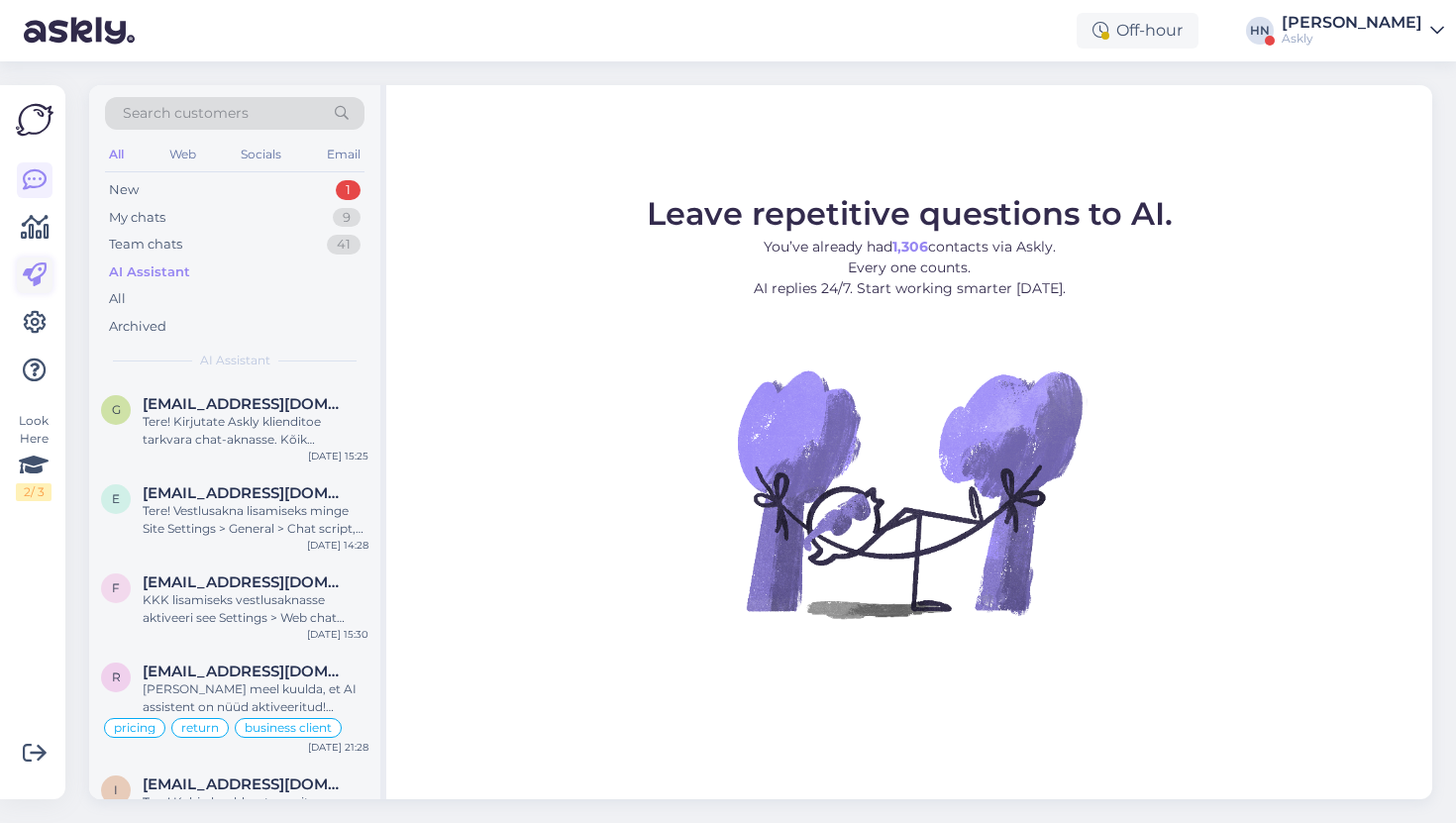 click at bounding box center (35, 275) 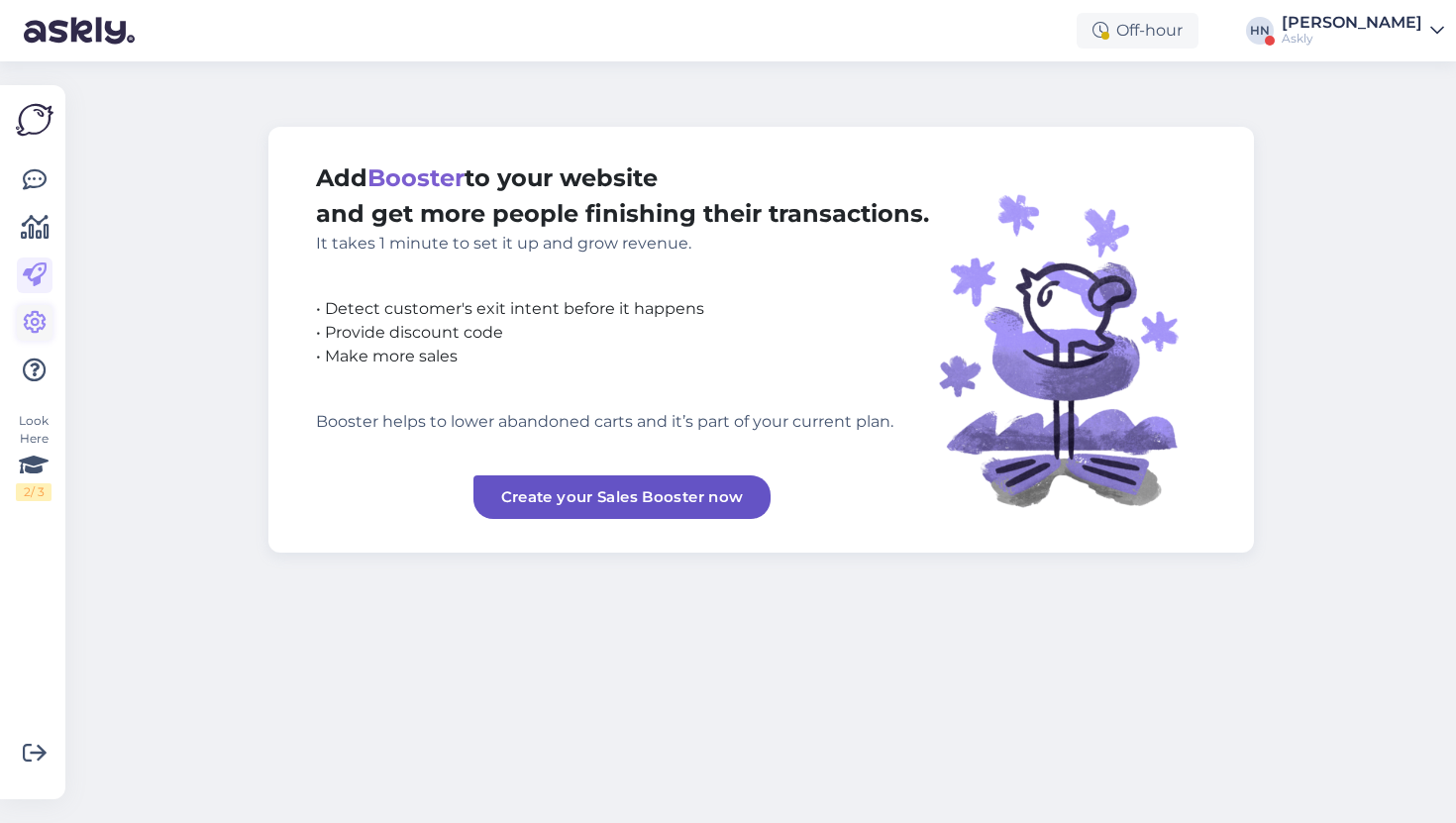 click at bounding box center (35, 323) 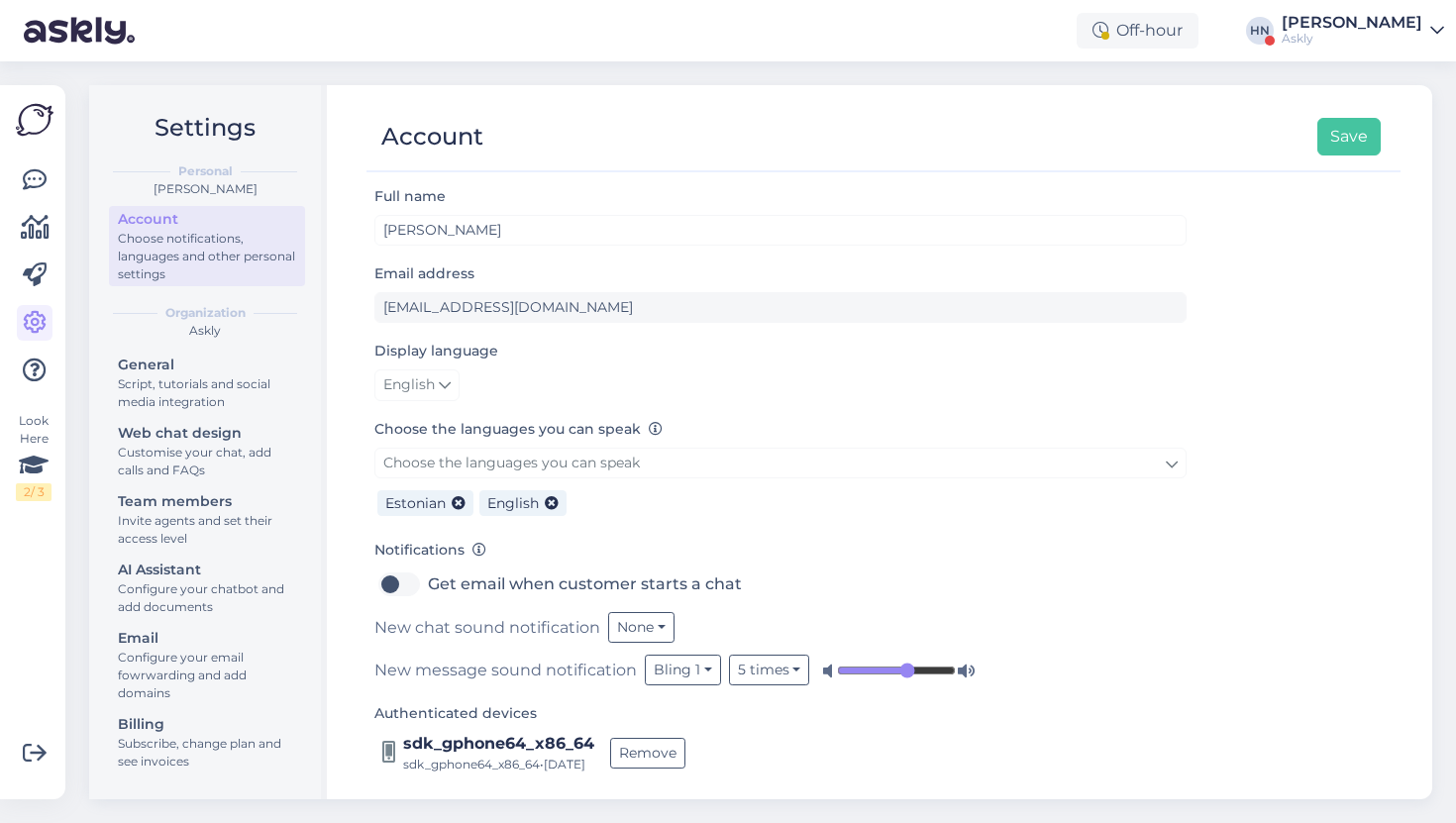 click at bounding box center (35, 275) 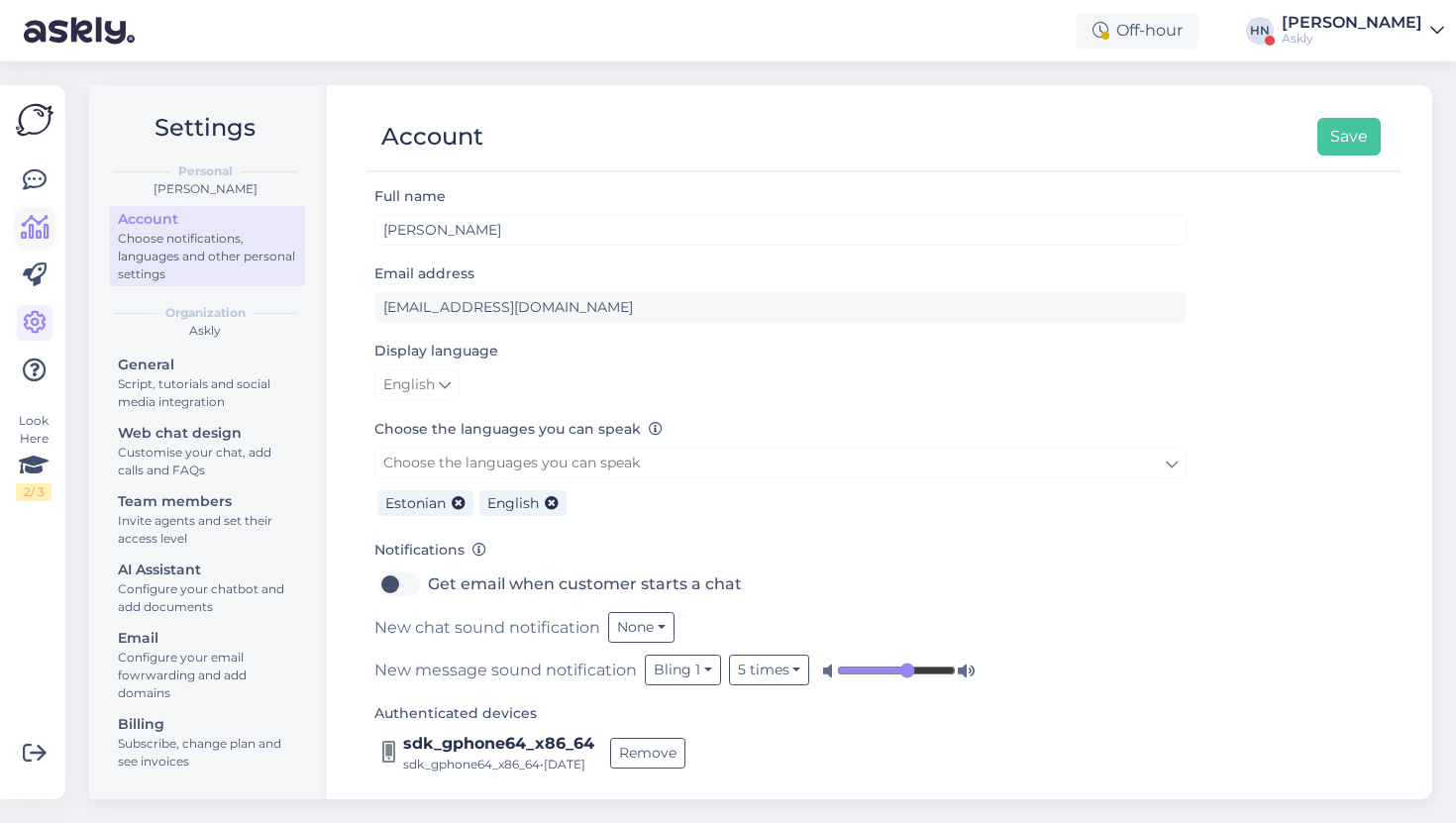 click at bounding box center [35, 228] 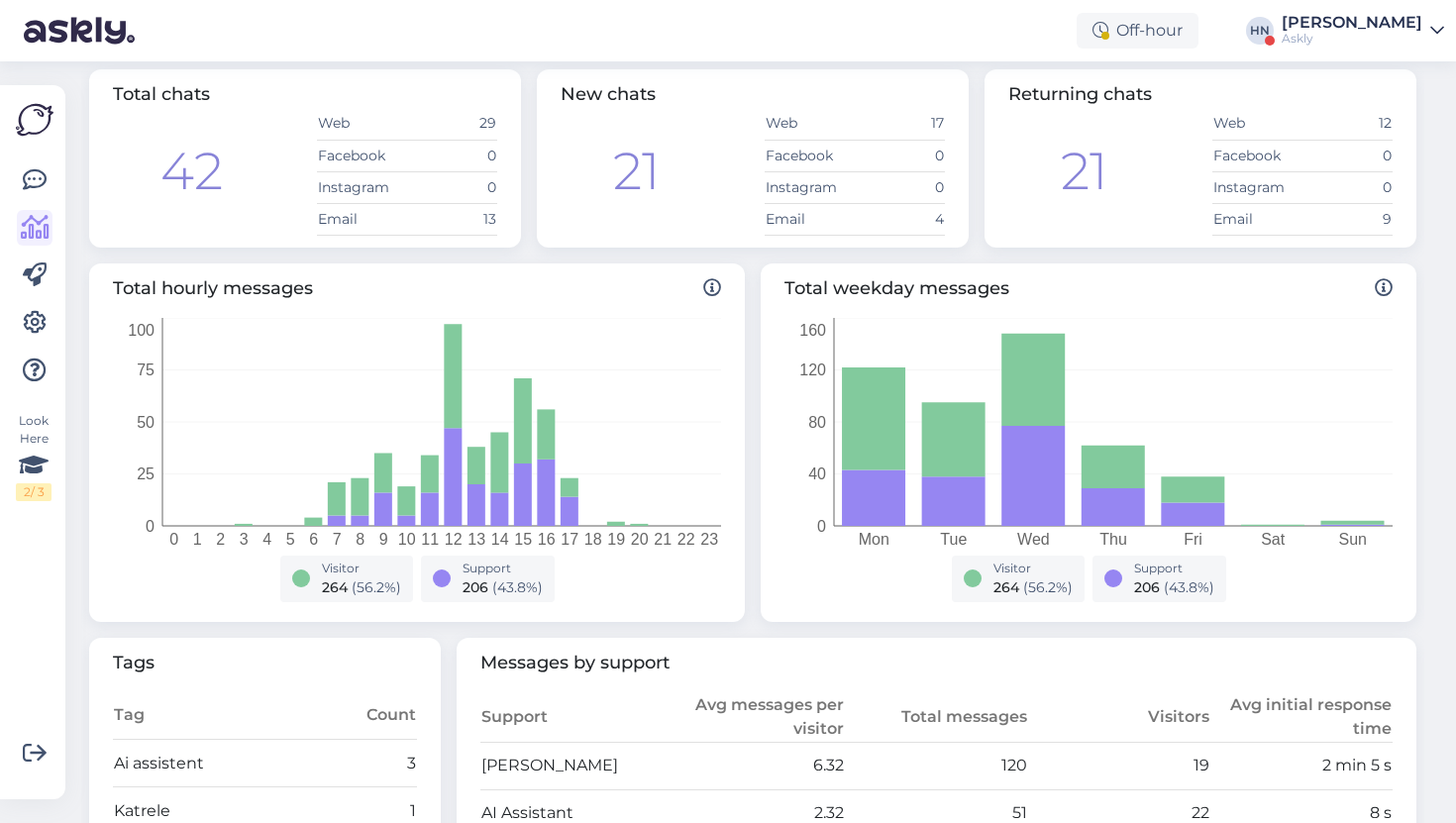 scroll, scrollTop: 0, scrollLeft: 0, axis: both 